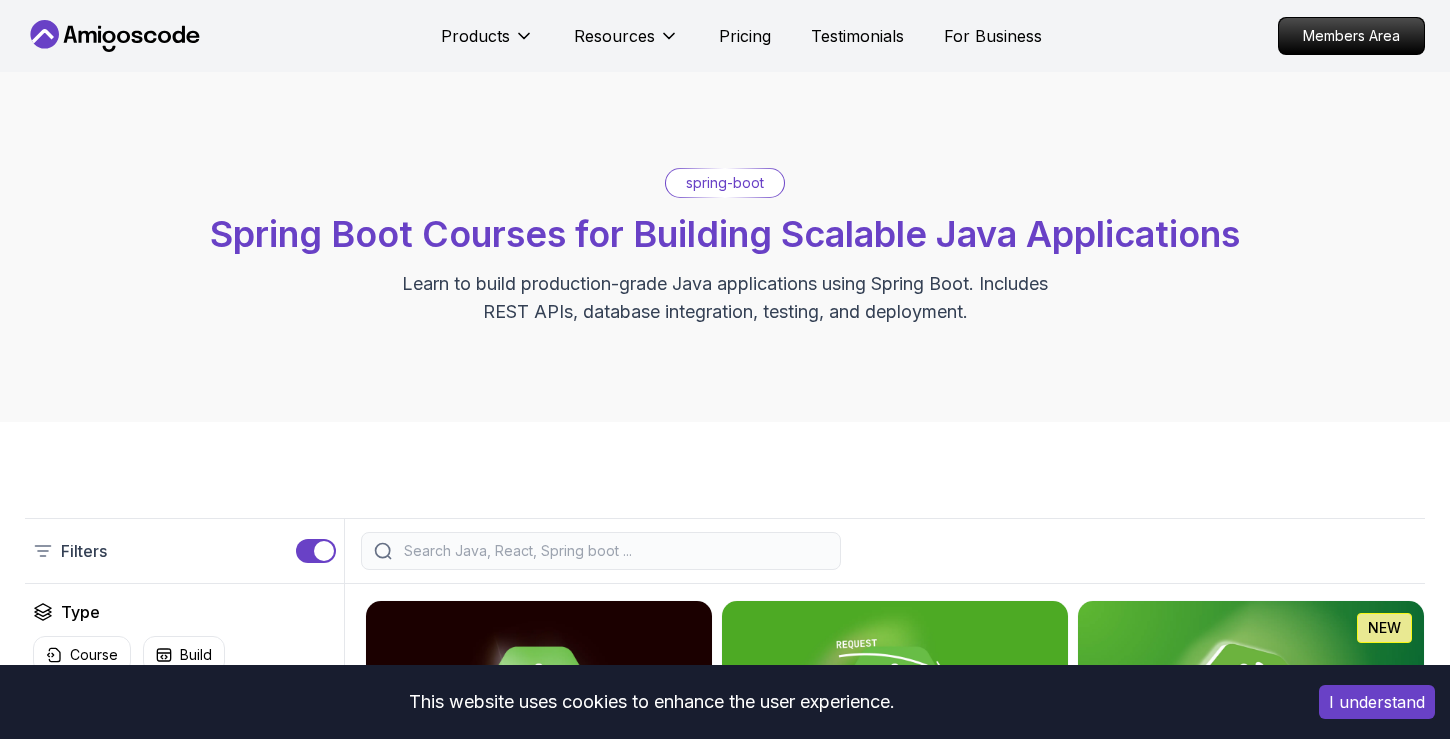 scroll, scrollTop: 432, scrollLeft: 0, axis: vertical 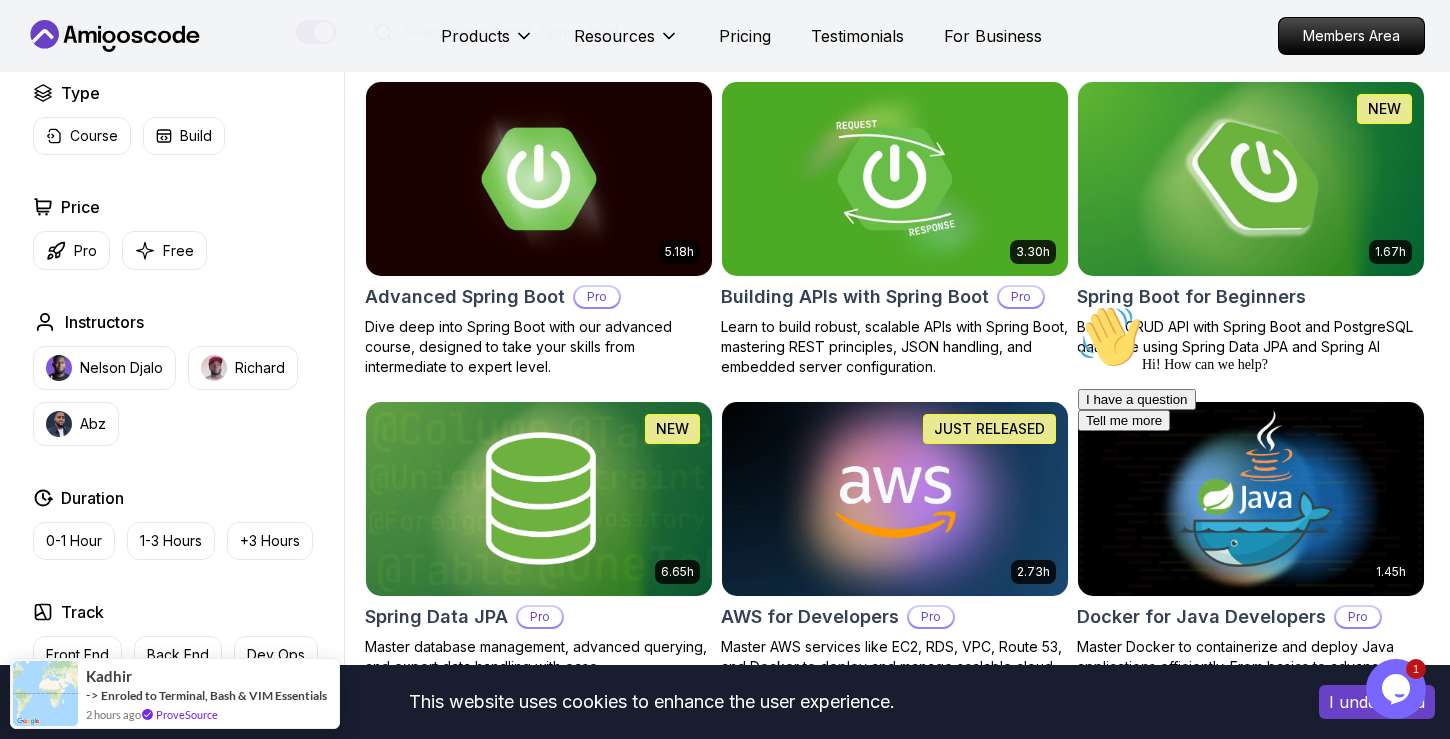 click at bounding box center (1250, 178) 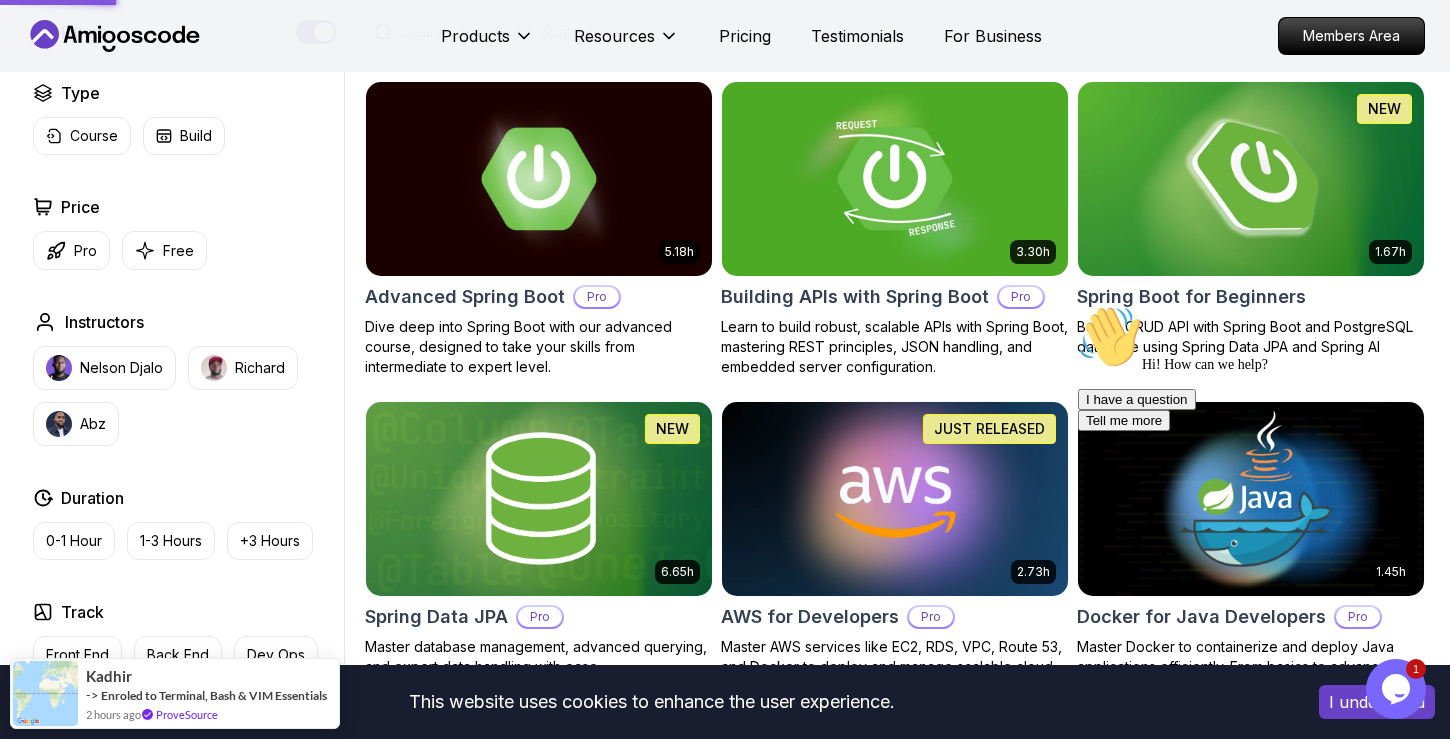 scroll, scrollTop: 0, scrollLeft: 0, axis: both 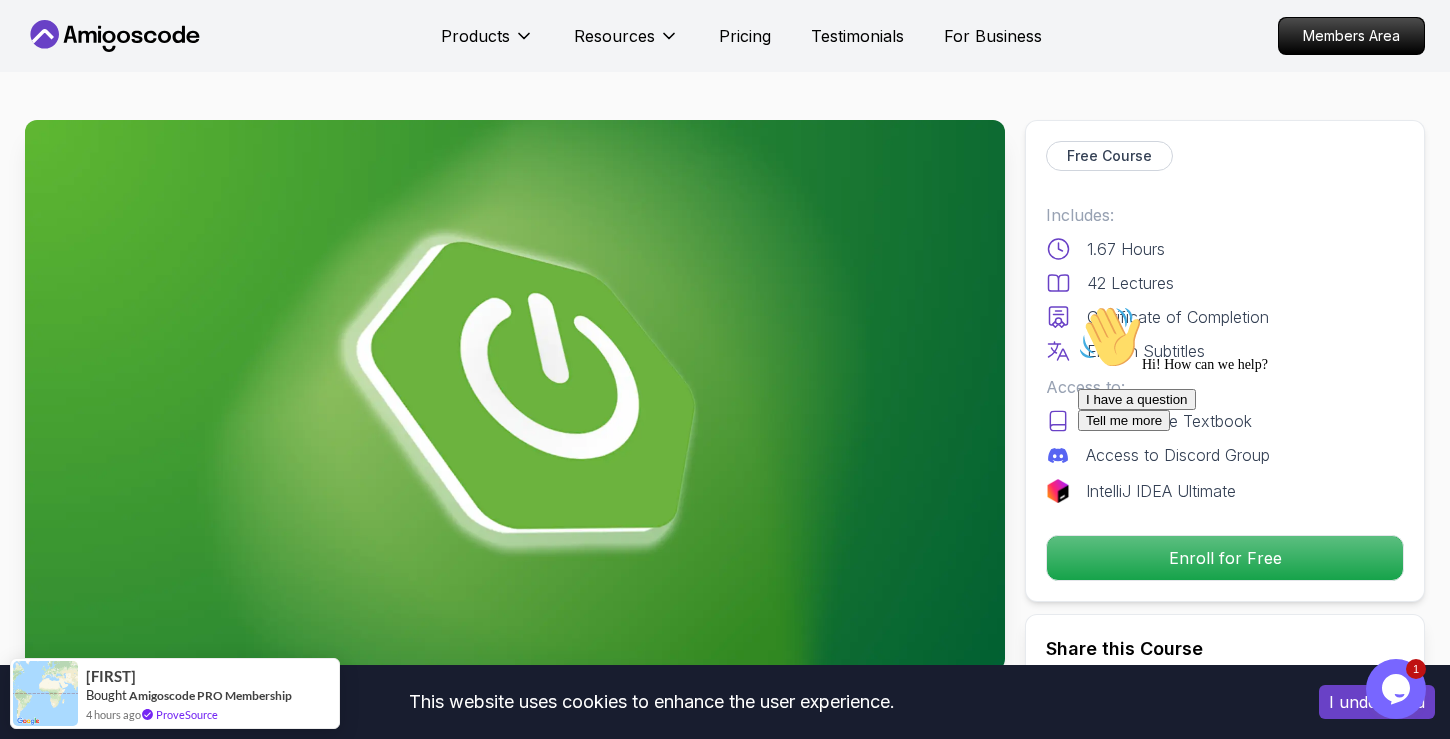 click on "I have a question Tell me more" at bounding box center (1258, 410) 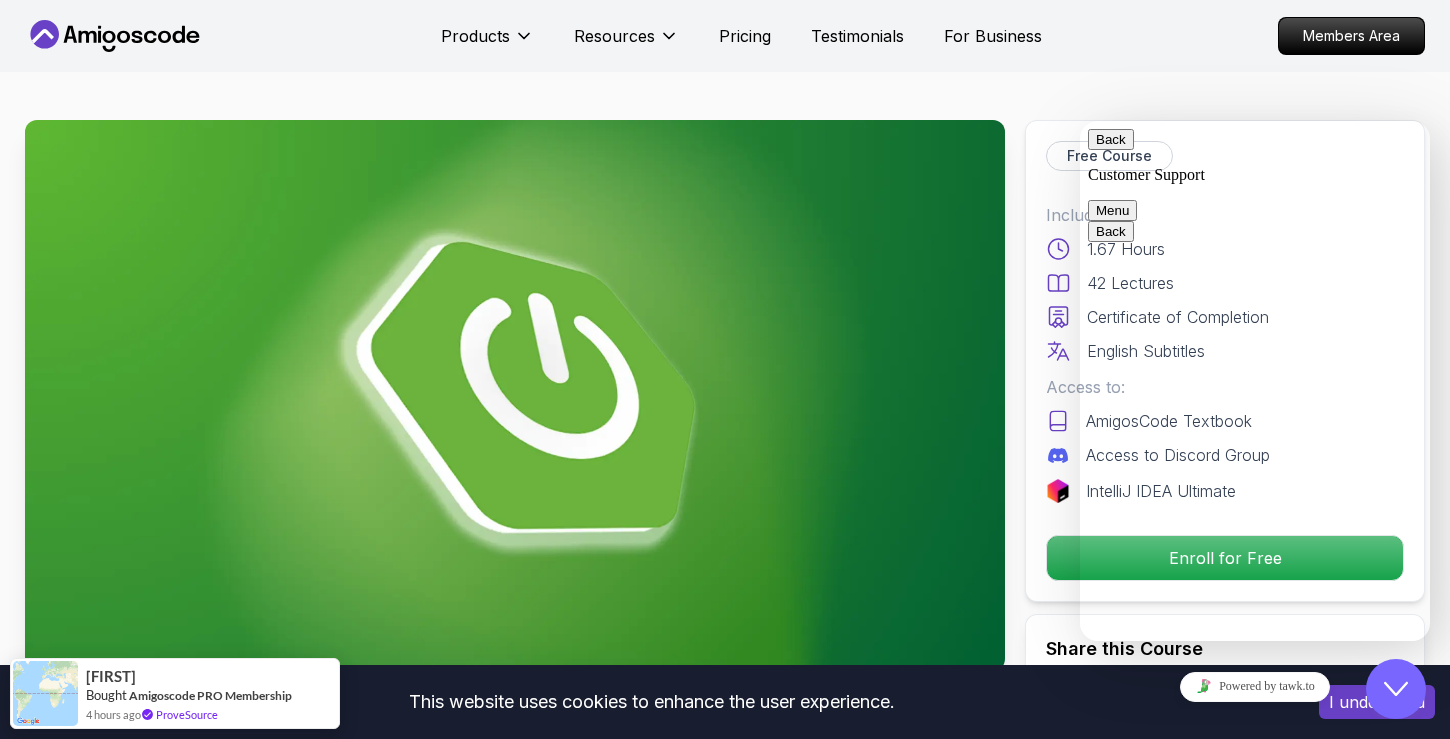 click on "Menu" at bounding box center [1112, 210] 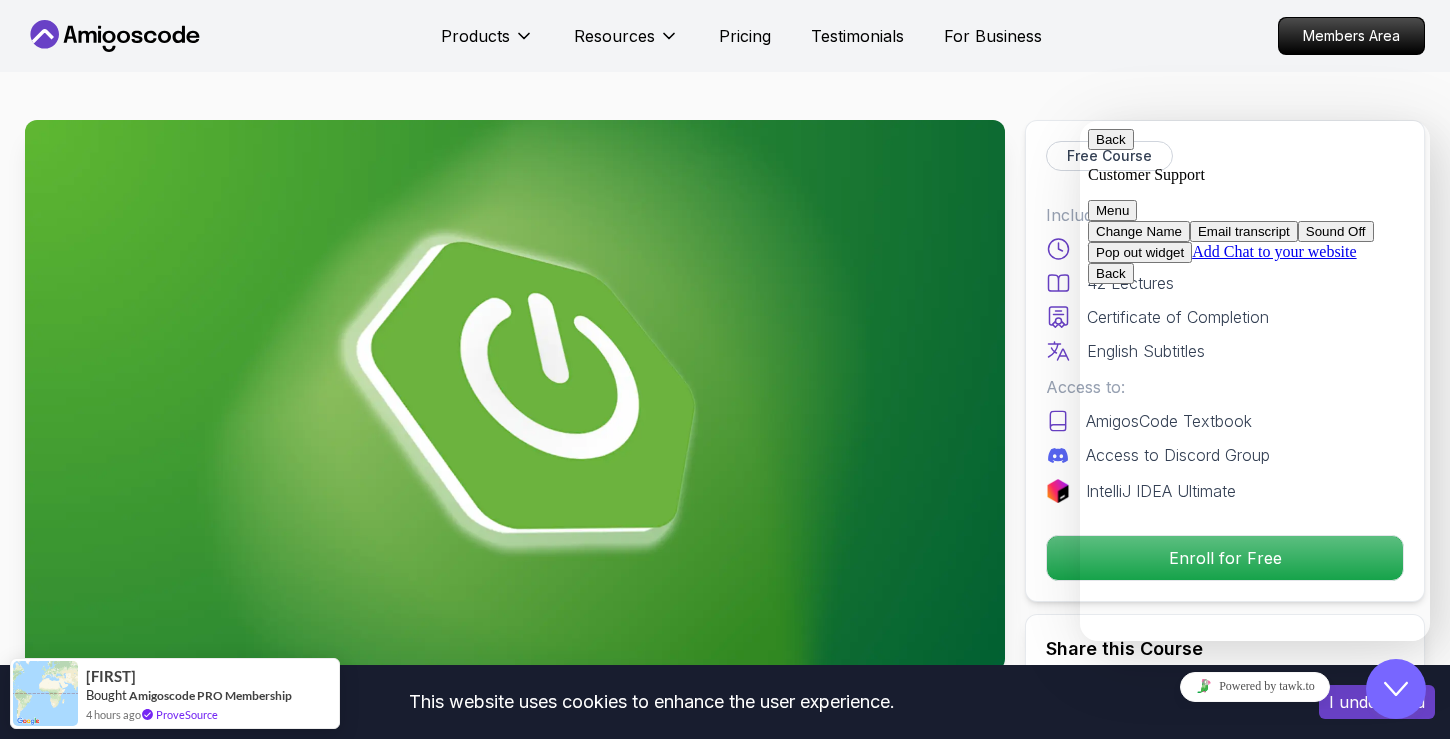 click on "Menu" at bounding box center [1112, 210] 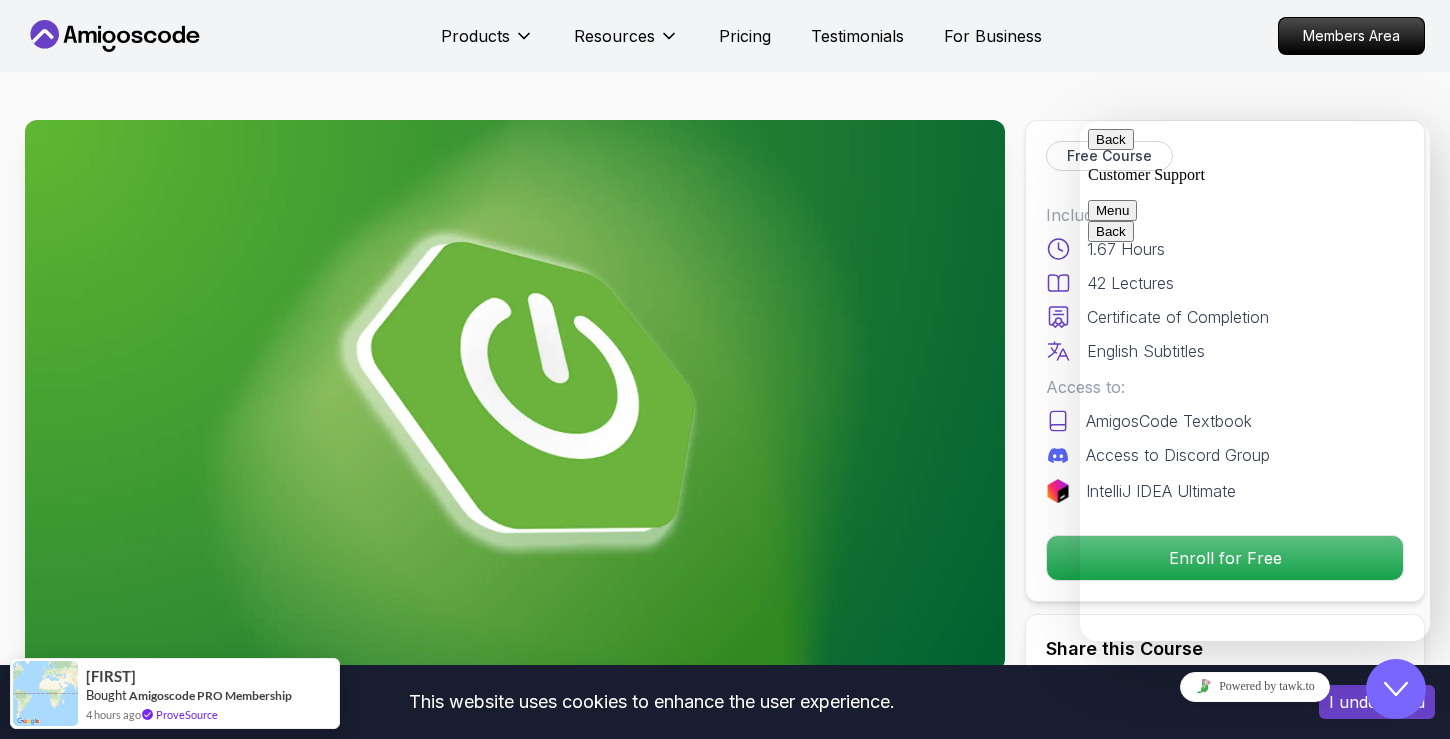 click on "Back" at bounding box center [1111, 139] 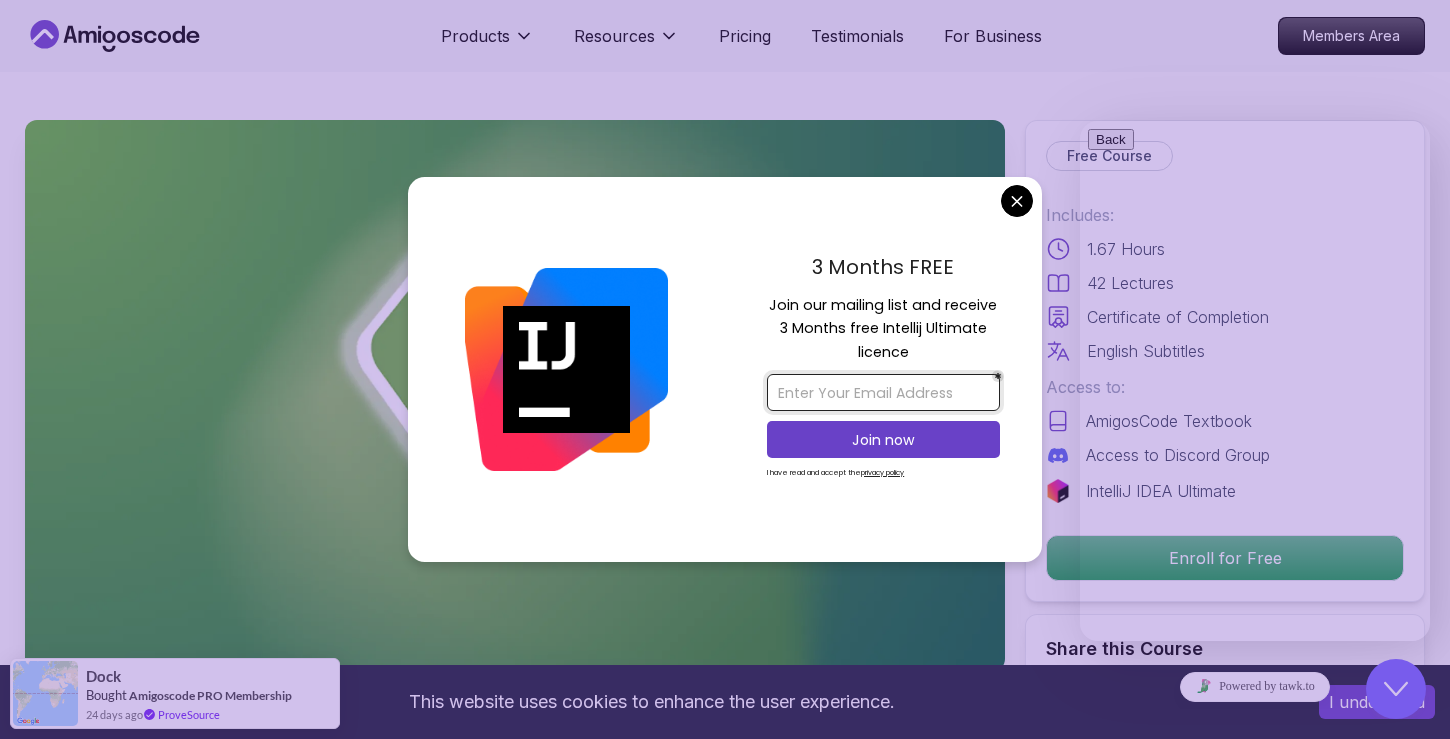 click at bounding box center (883, 392) 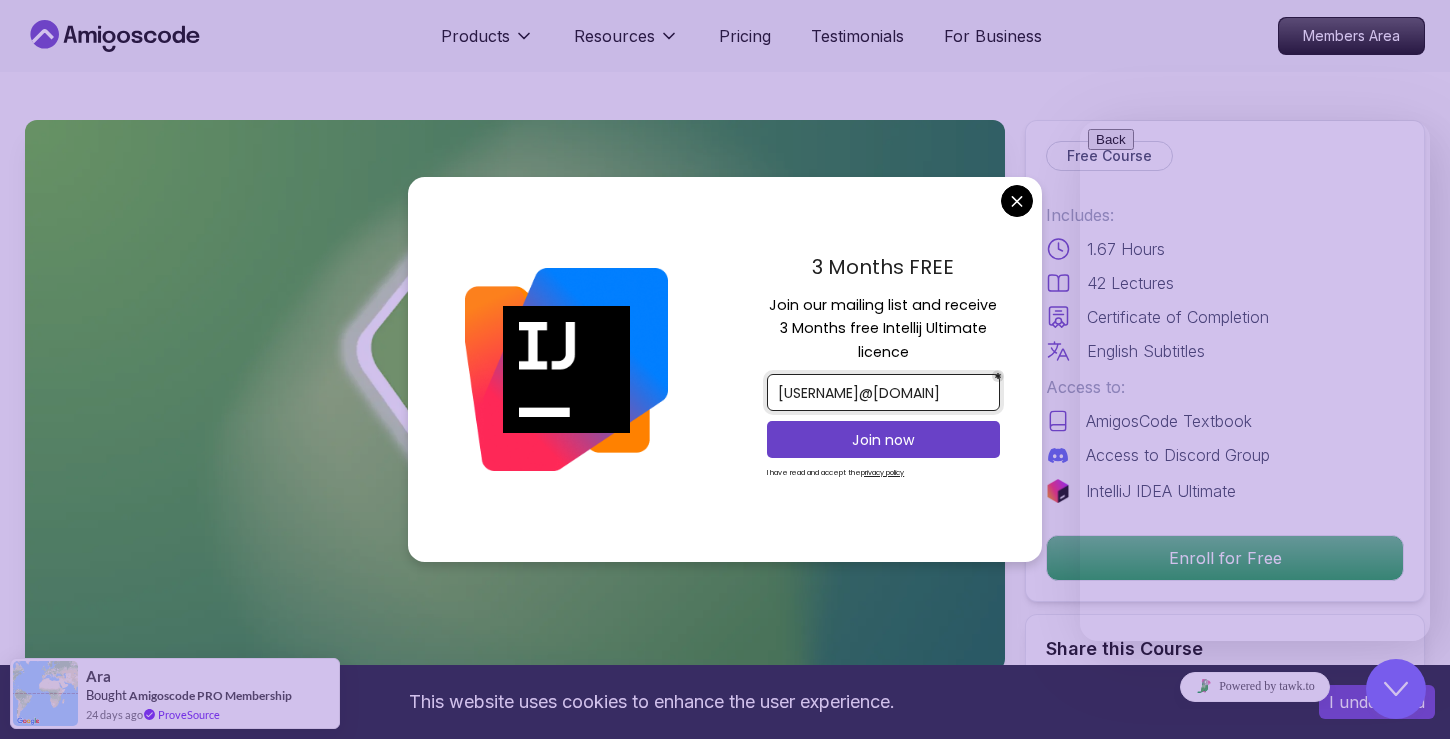 scroll, scrollTop: 0, scrollLeft: 17, axis: horizontal 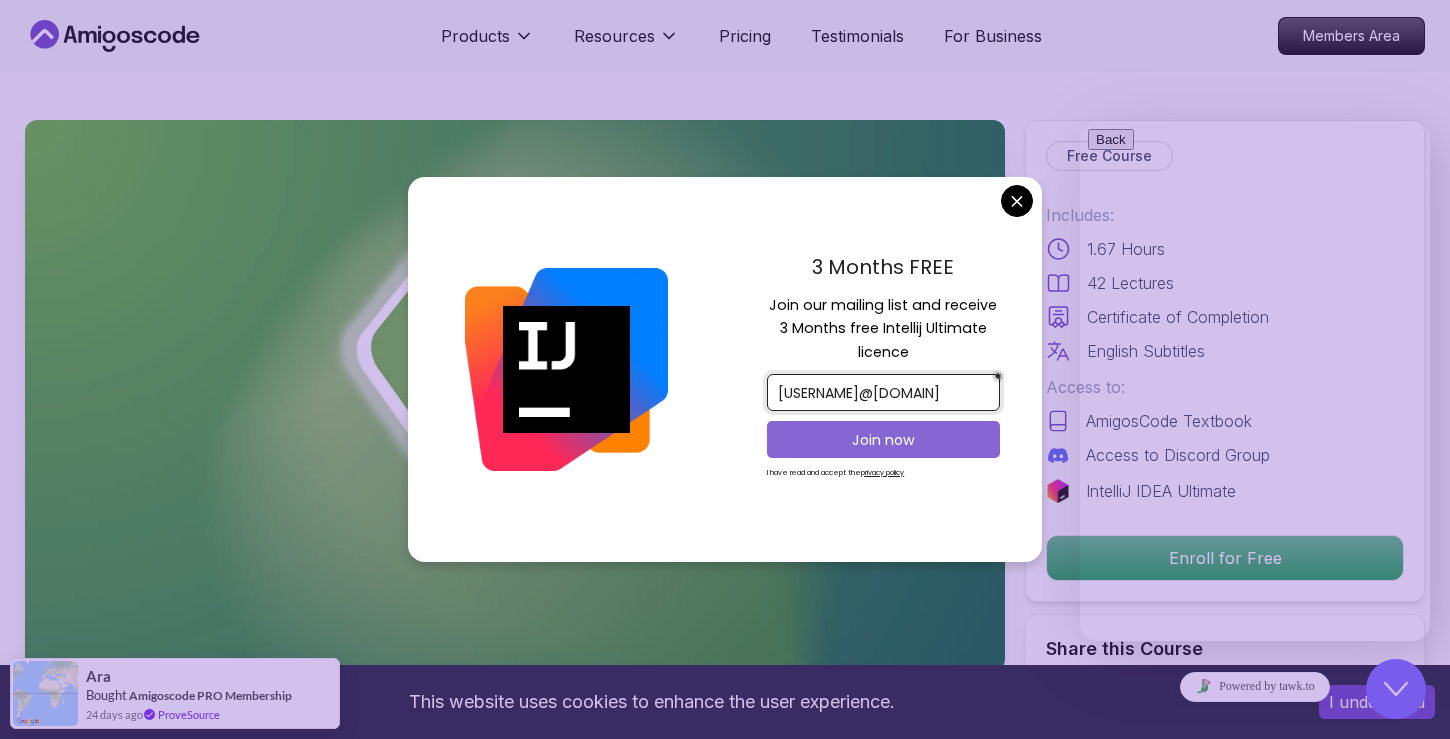 click on "Join now" at bounding box center [883, 440] 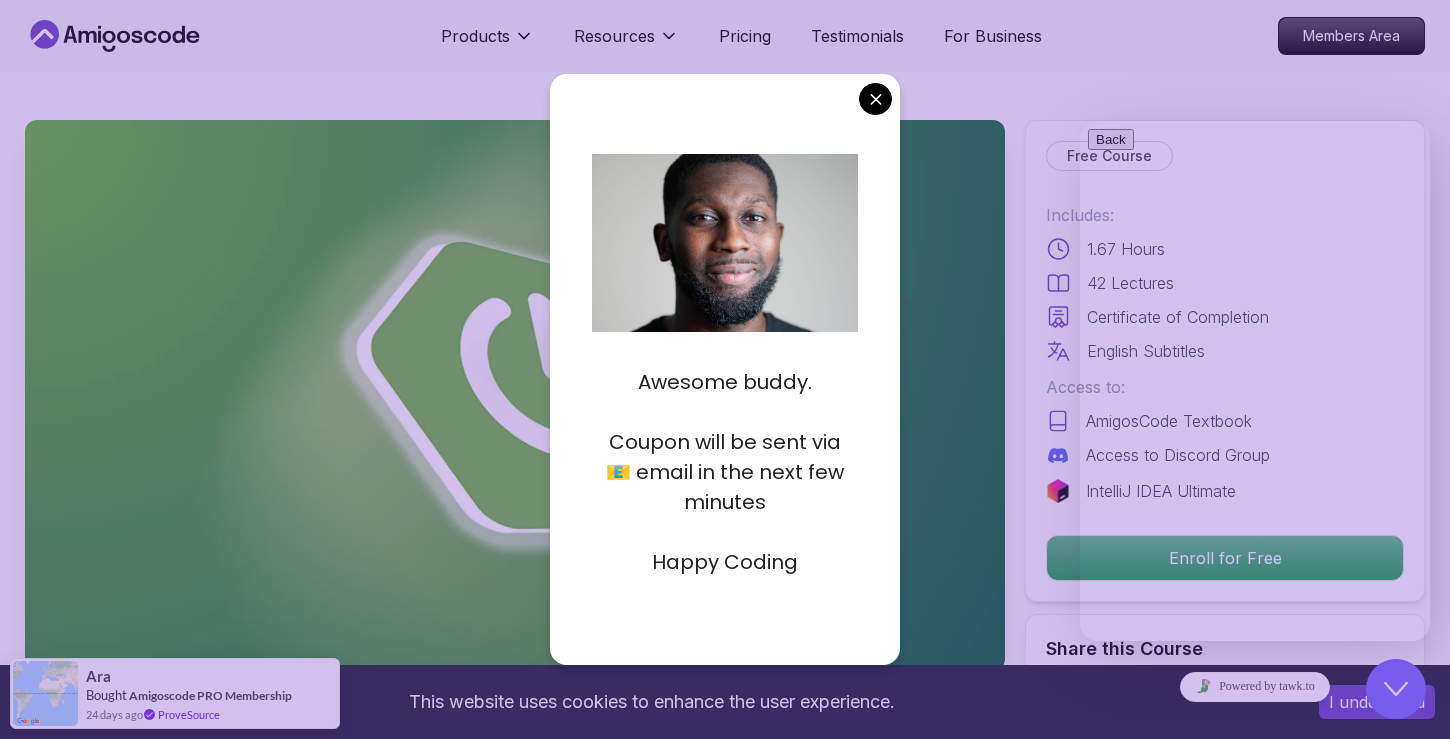 click on "This website uses cookies to enhance the user experience. I understand Products Resources Pricing Testimonials For Business Members Area Products Resources Pricing Testimonials For Business Members Area Spring Boot for Beginners Build a CRUD API with Spring Boot and PostgreSQL database using Spring Data JPA and Spring AI Mama Samba Braima Djalo  /   Instructor Free Course Includes: 1.67 Hours 42 Lectures Certificate of Completion English Subtitles Access to: AmigosCode Textbook Access to Discord Group IntelliJ IDEA Ultimate Enroll for Free Share this Course or Copy link Got a Team of 5 or More? With one subscription, give your entire team access to all courses and features. Check our Business Plan Mama Samba Braima Djalo  /   Instructor What you will learn java spring spring-boot postgres terminal ai git github chatgpt The Basics of Spring - Learn the fundamental concepts and features of the Spring framework. Spring Boot - Understand how to use Spring Boot to simplify the development of Spring applications." at bounding box center (725, 5058) 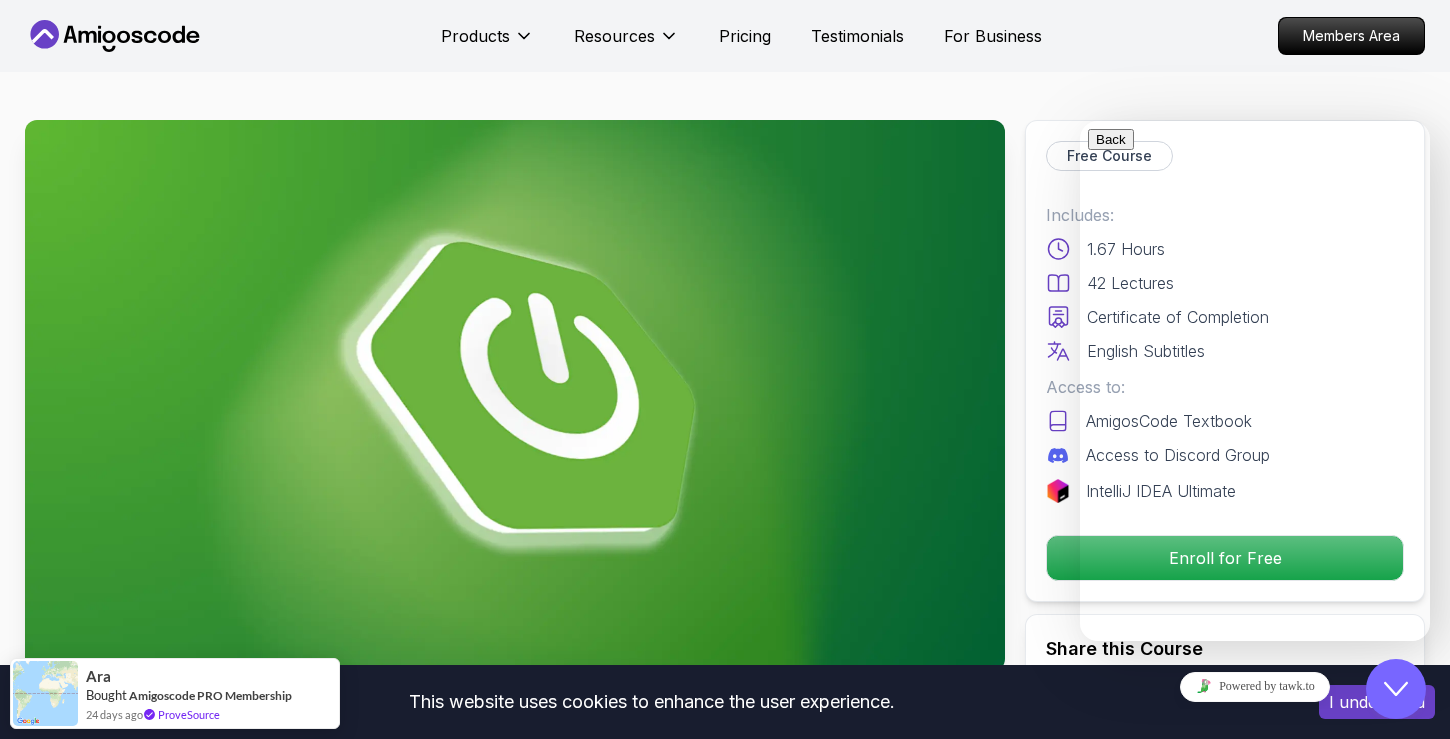 scroll, scrollTop: 0, scrollLeft: 0, axis: both 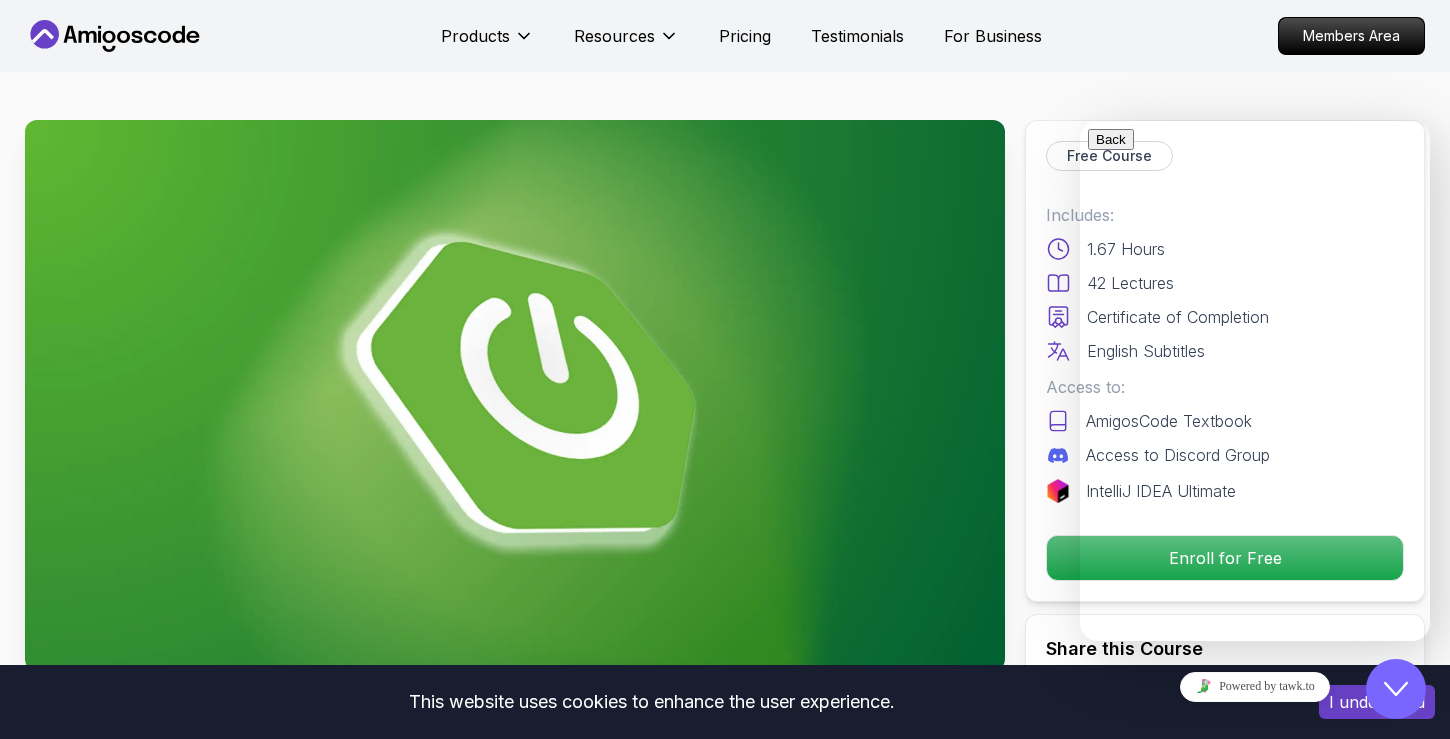 click on "Close Chat This icon closes the chat window." 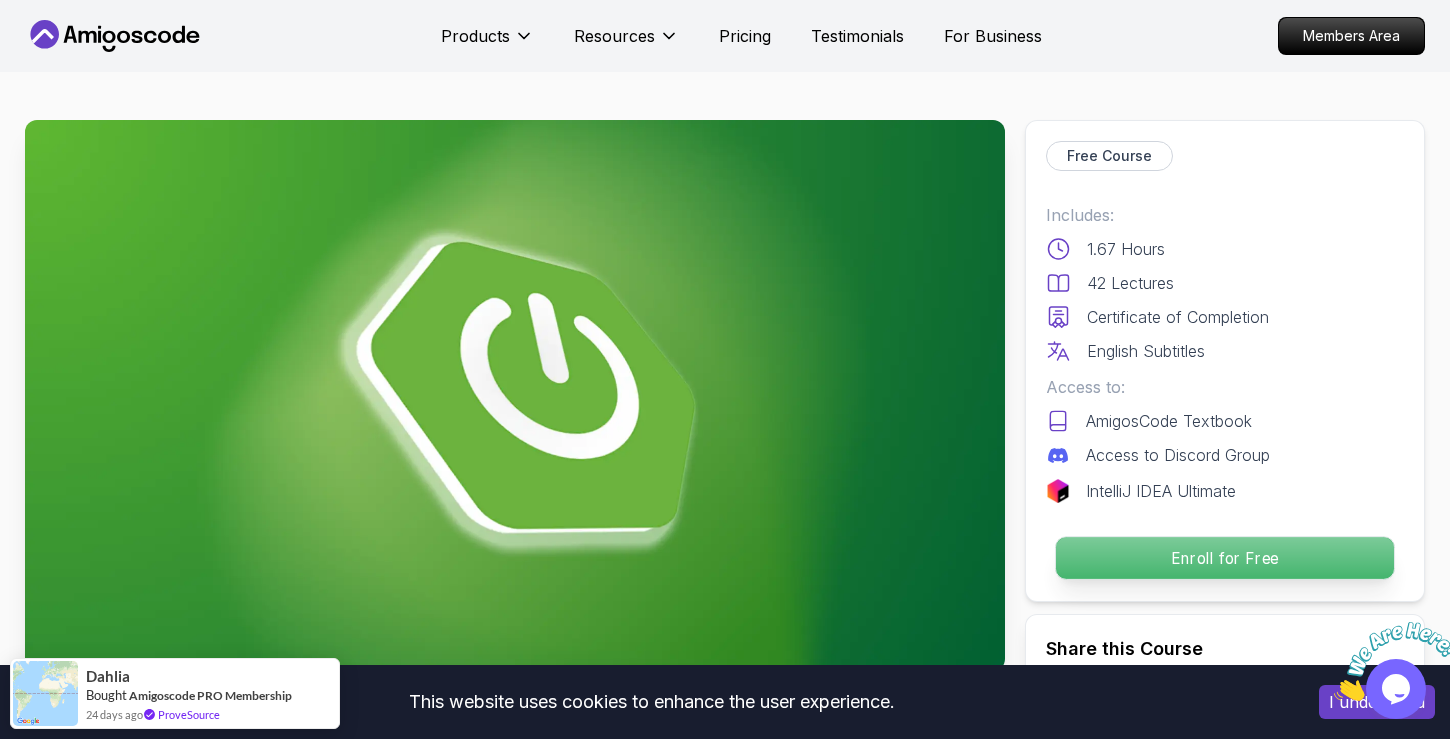 click on "Enroll for Free" at bounding box center (1225, 558) 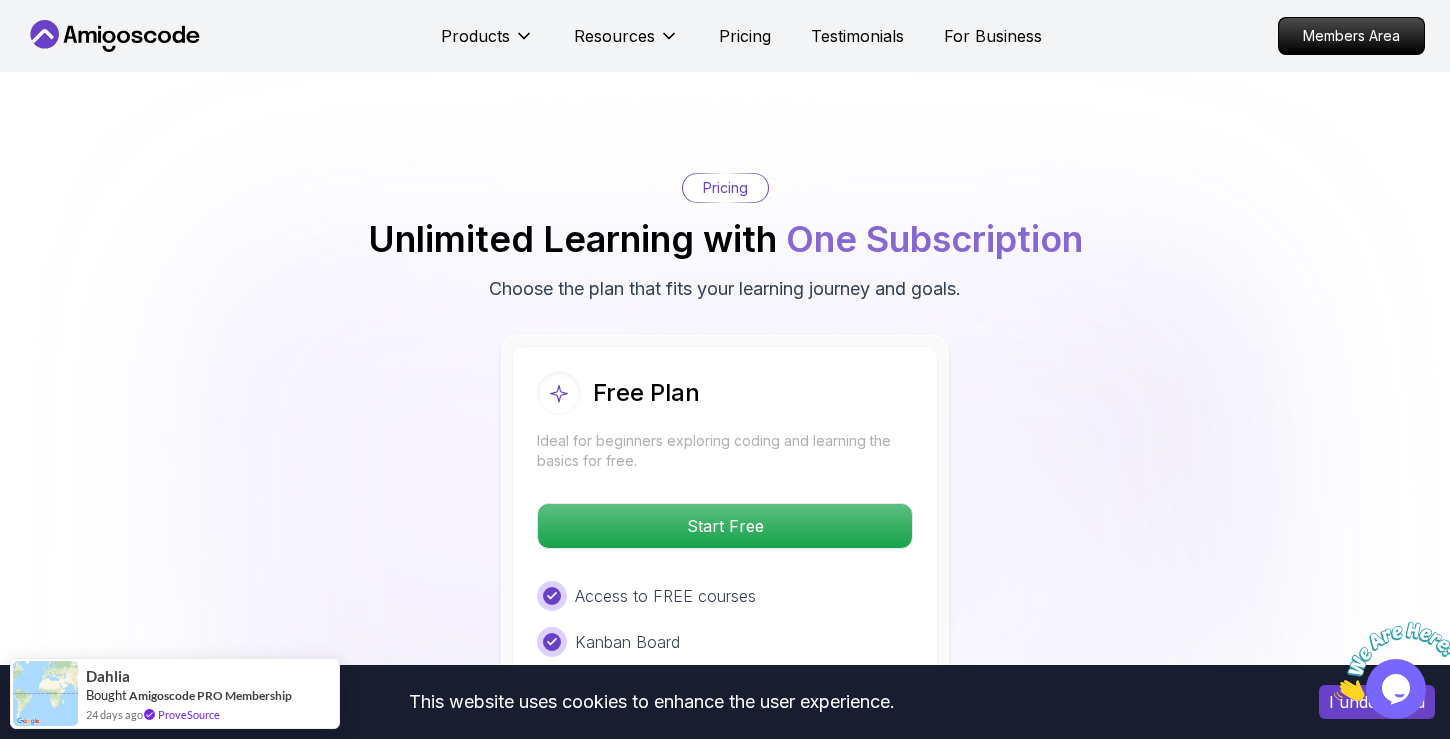 scroll, scrollTop: 3927, scrollLeft: 0, axis: vertical 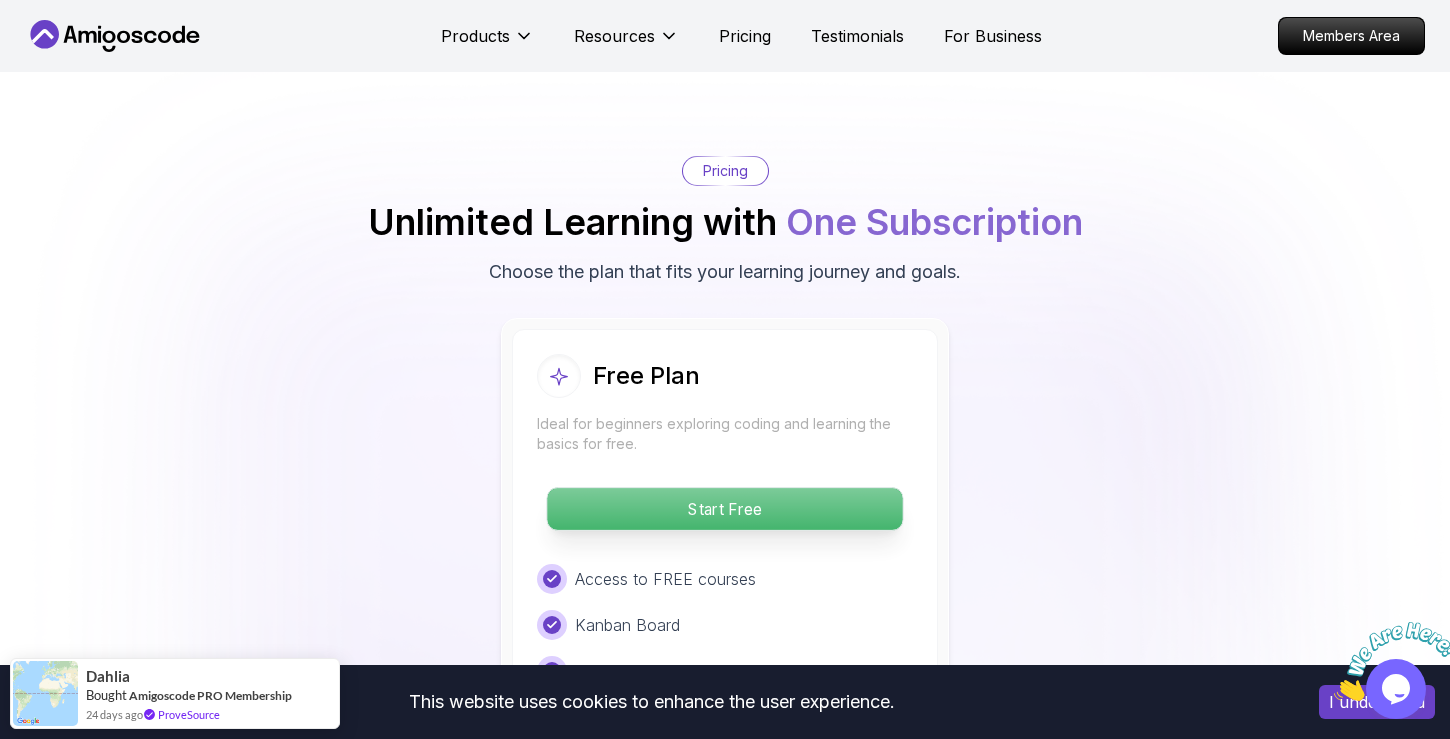 click on "Start Free" at bounding box center (724, 509) 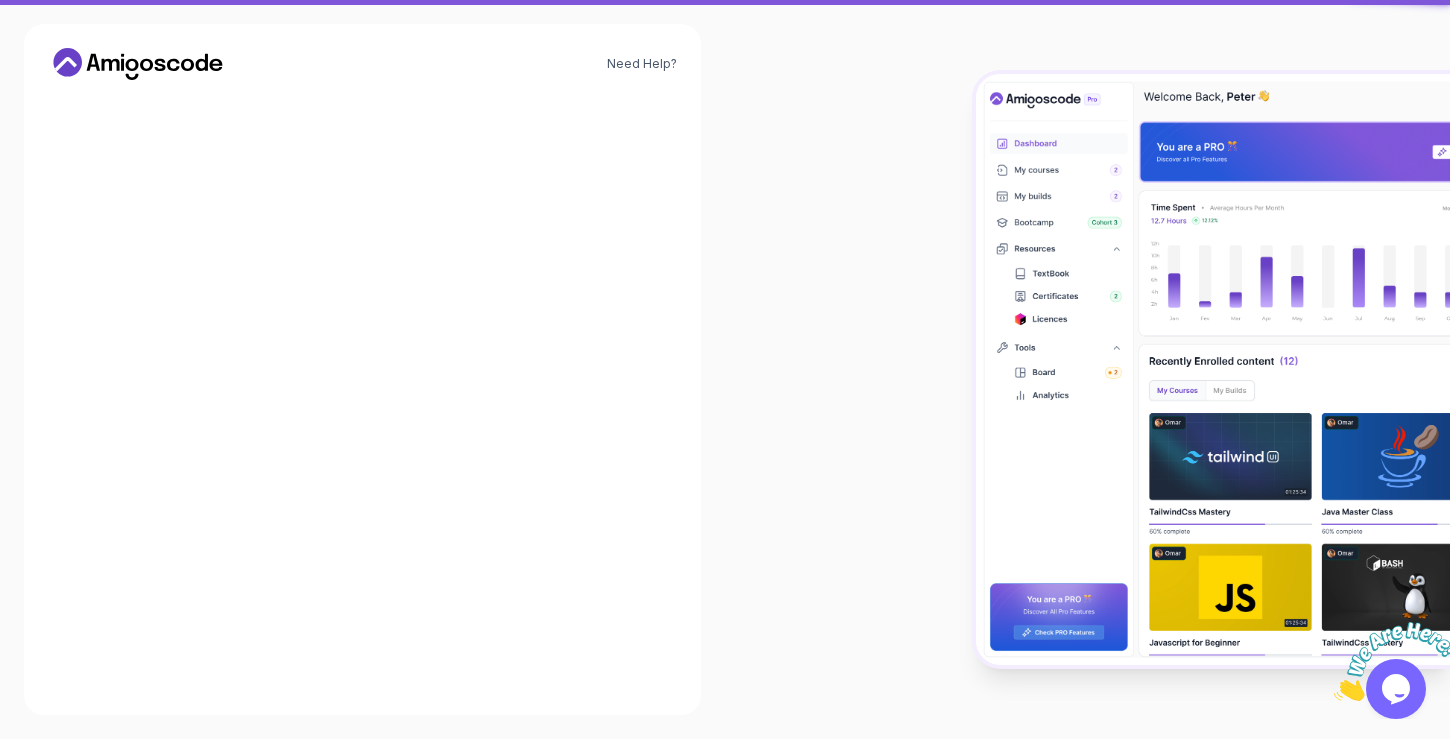 scroll, scrollTop: 0, scrollLeft: 0, axis: both 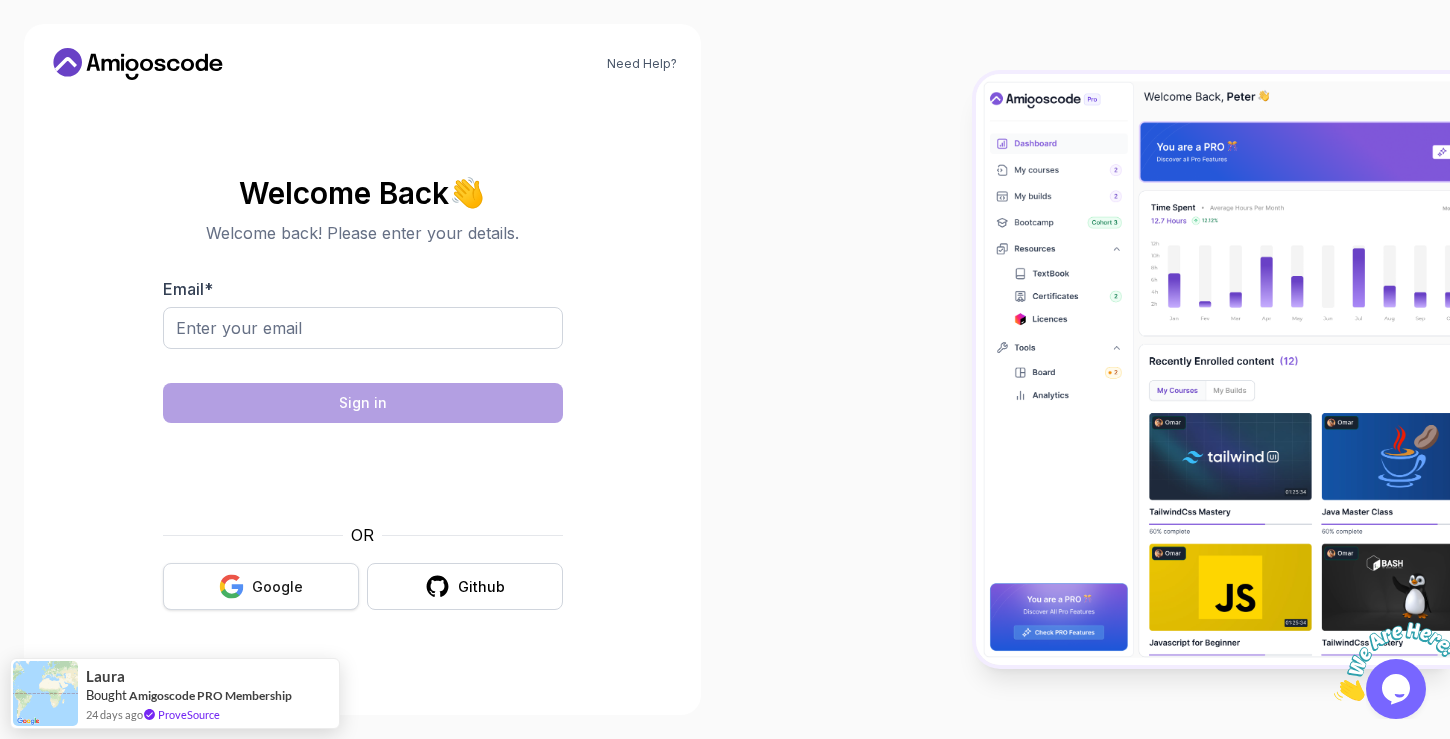 click on "Google" at bounding box center (277, 587) 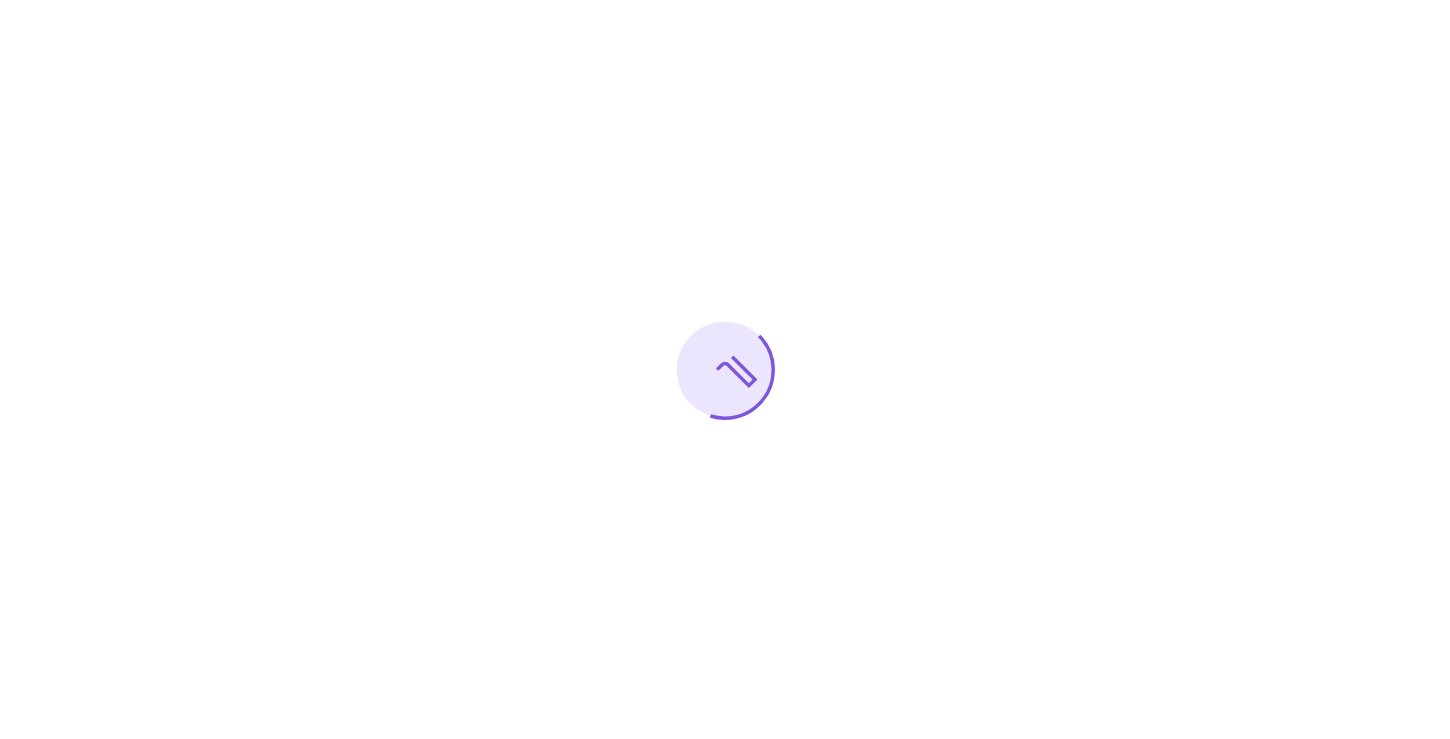 scroll, scrollTop: 0, scrollLeft: 0, axis: both 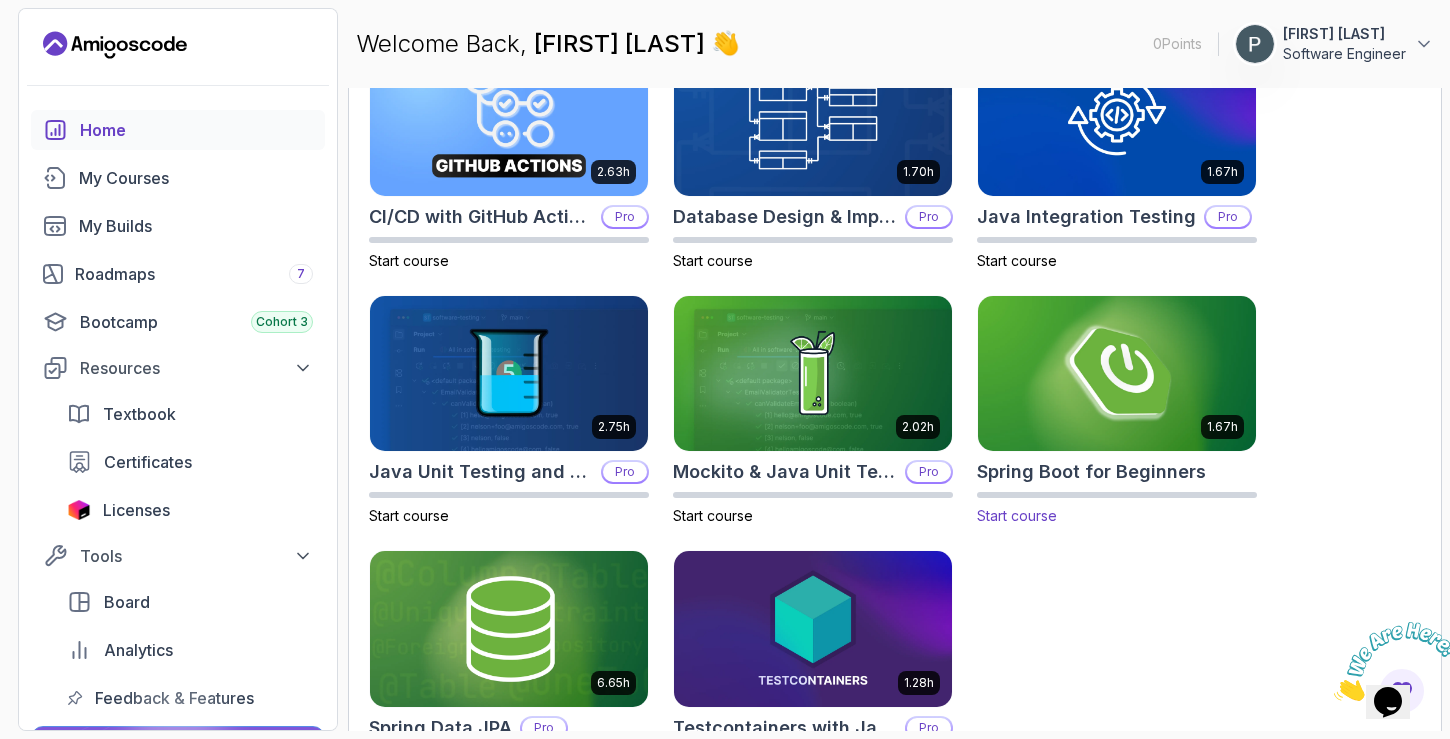 click at bounding box center (1117, 373) 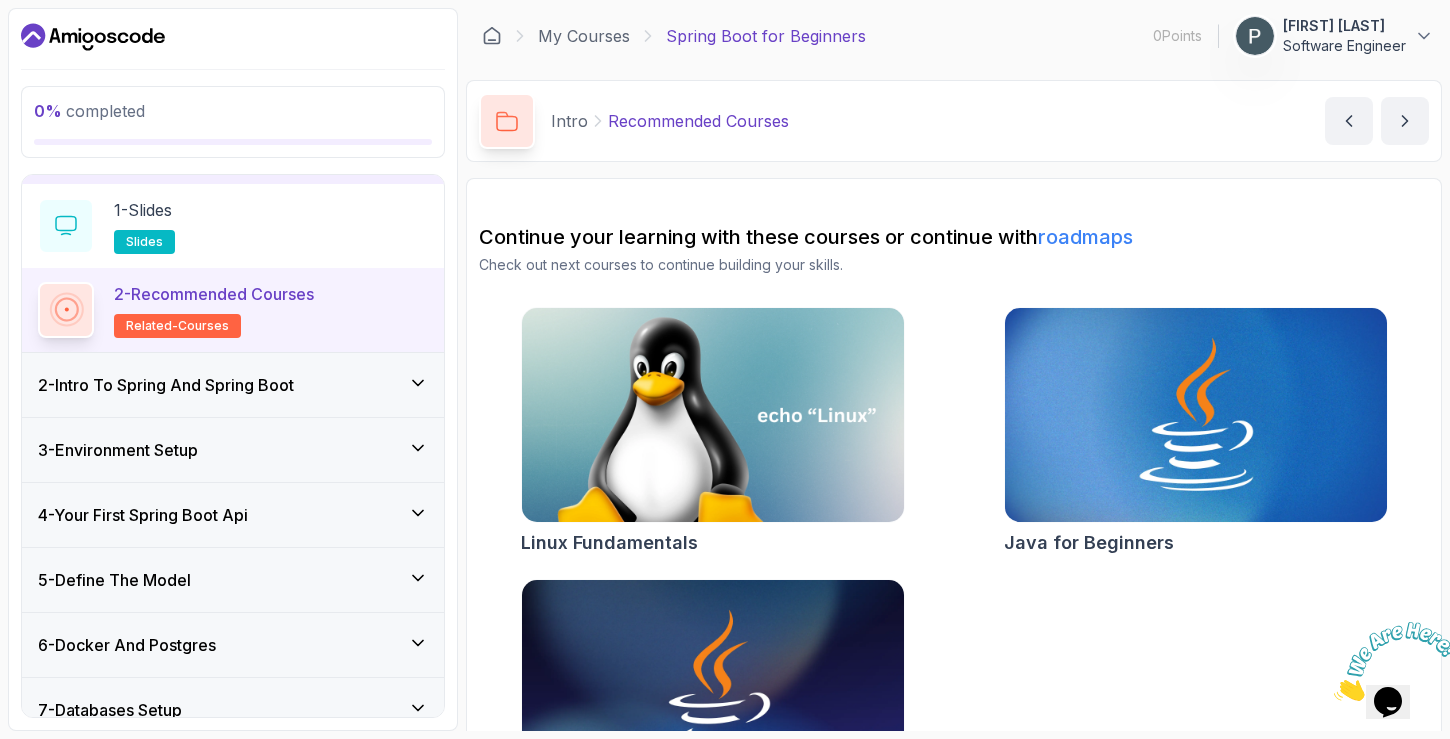 scroll, scrollTop: 25, scrollLeft: 0, axis: vertical 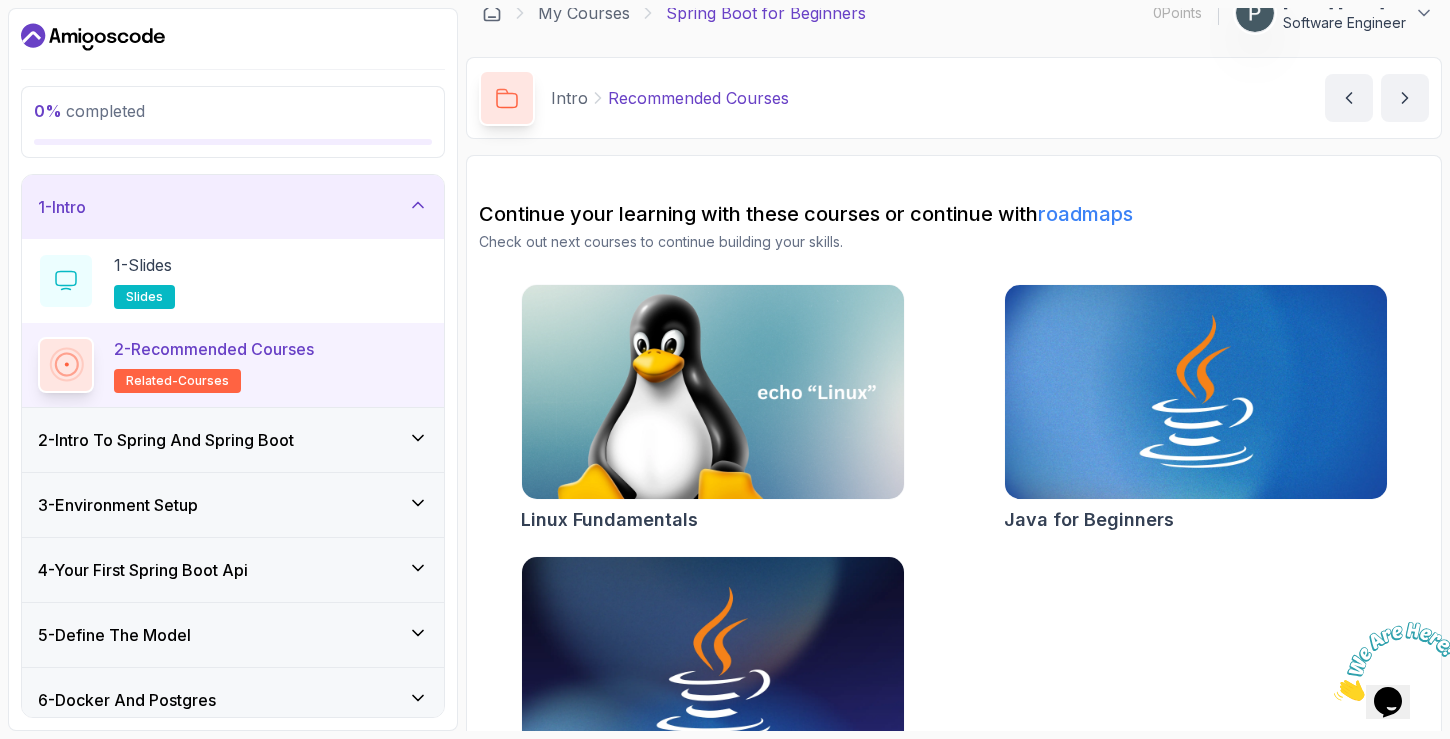 click on "1  -  Intro" at bounding box center [233, 207] 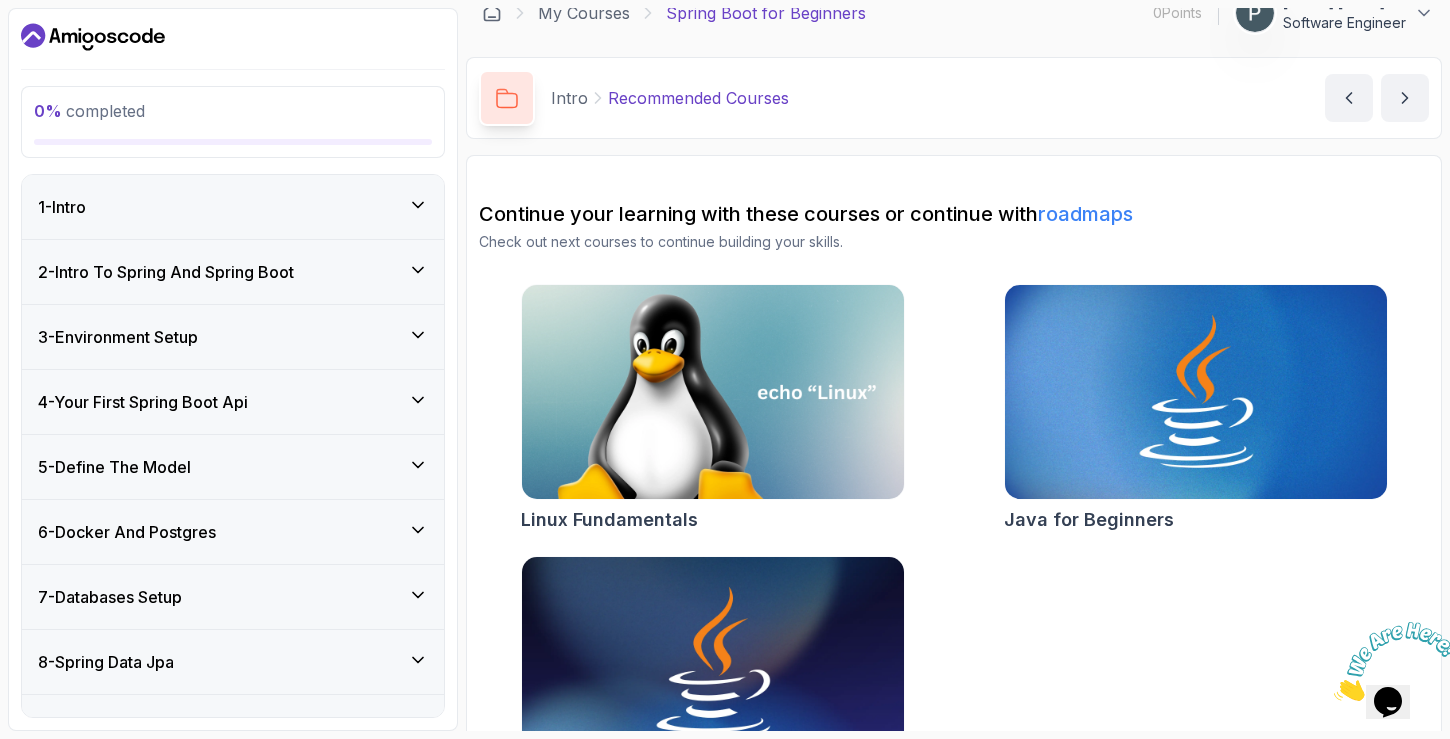 click on "1  -  Intro" at bounding box center [233, 207] 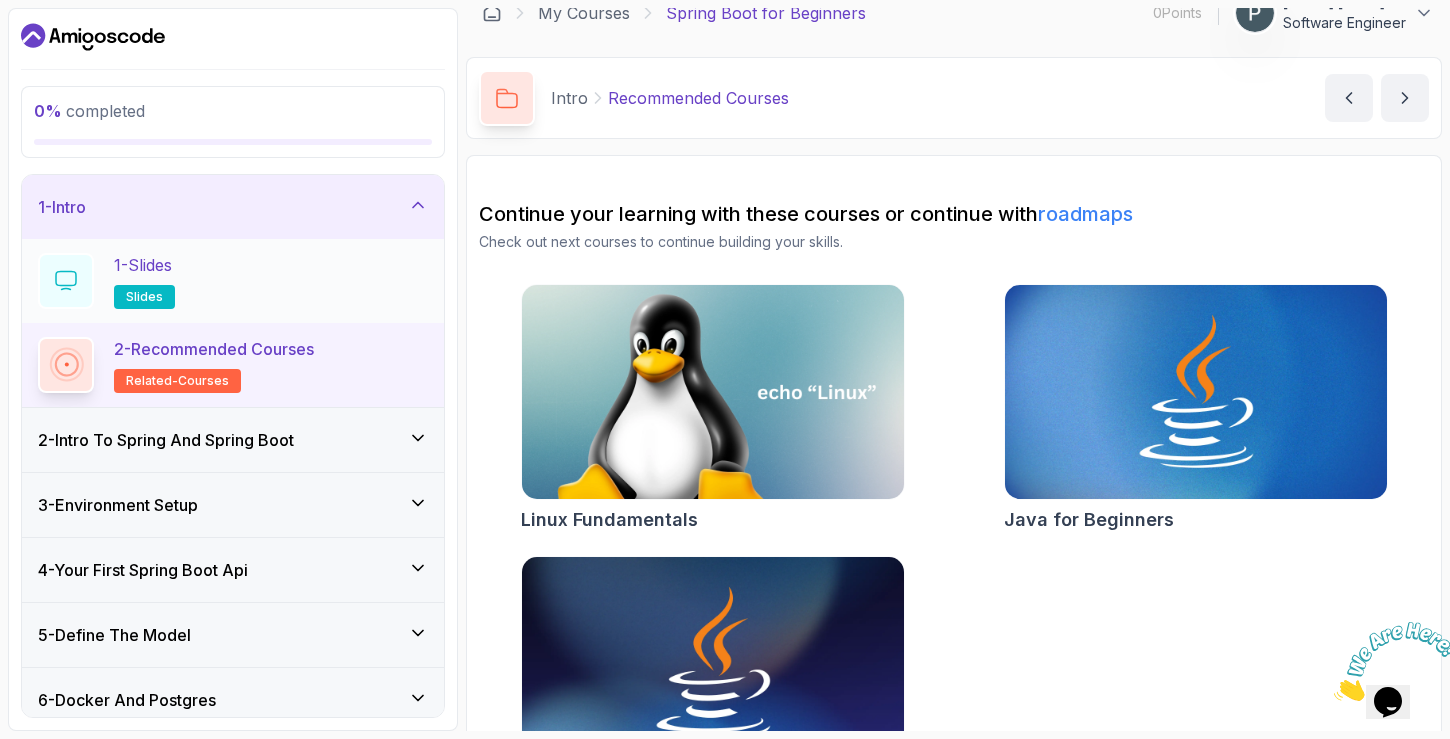 click on "1  -  Slides slides" at bounding box center (233, 281) 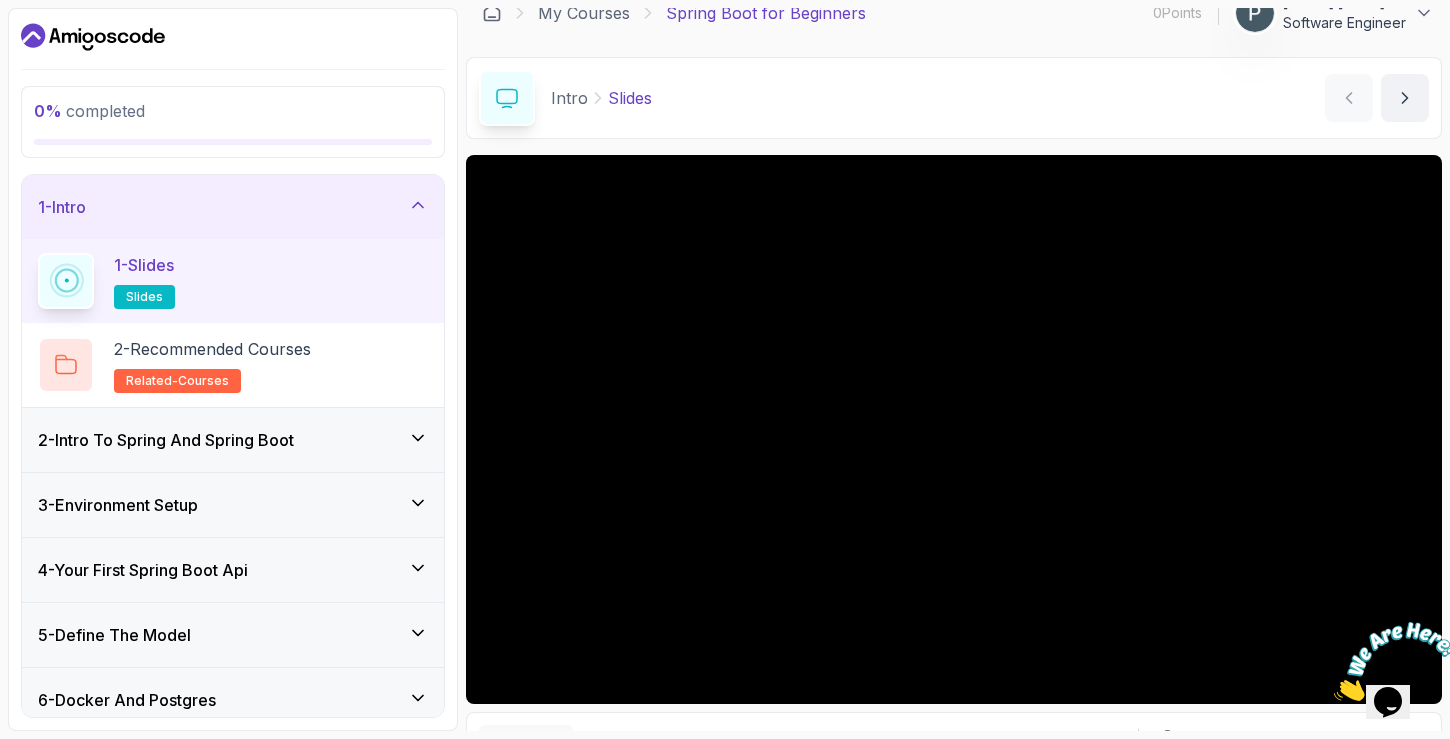 type 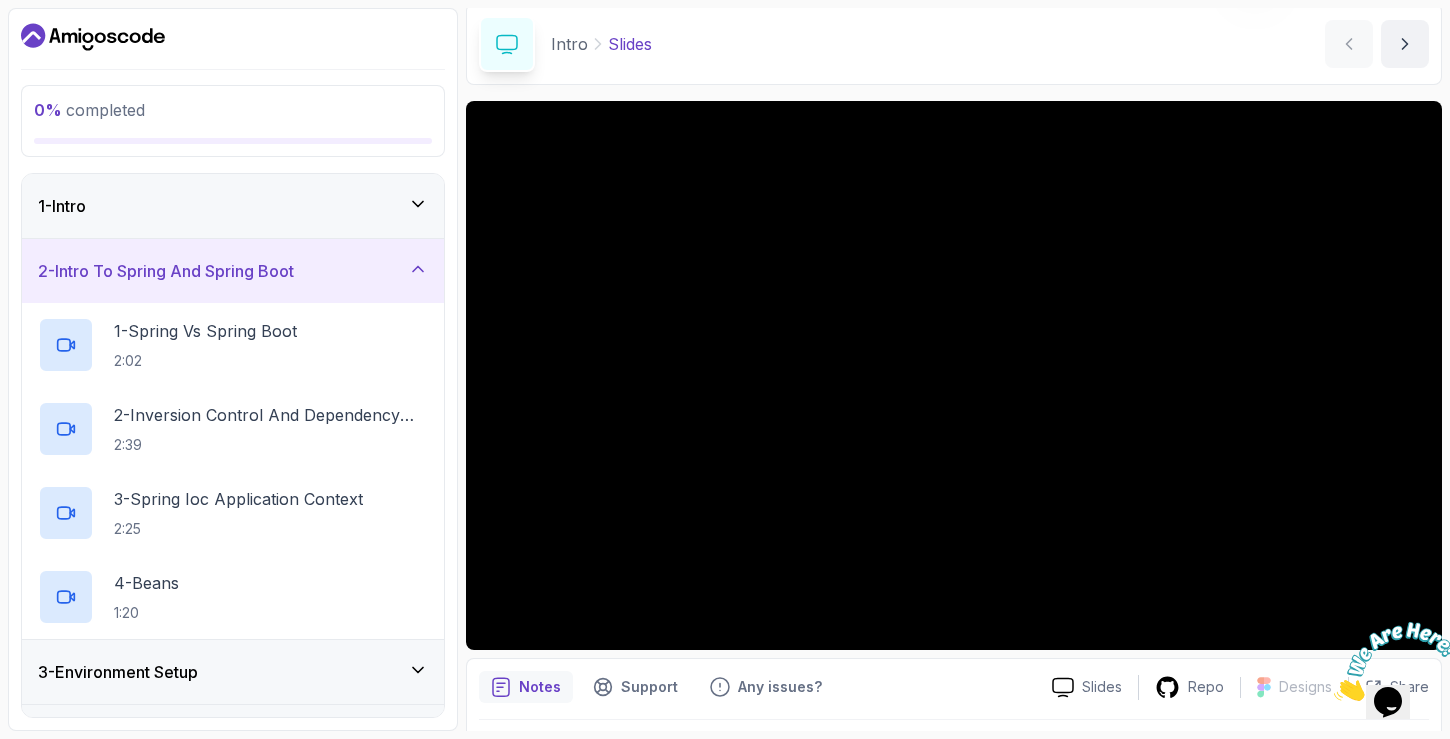 scroll, scrollTop: 0, scrollLeft: 0, axis: both 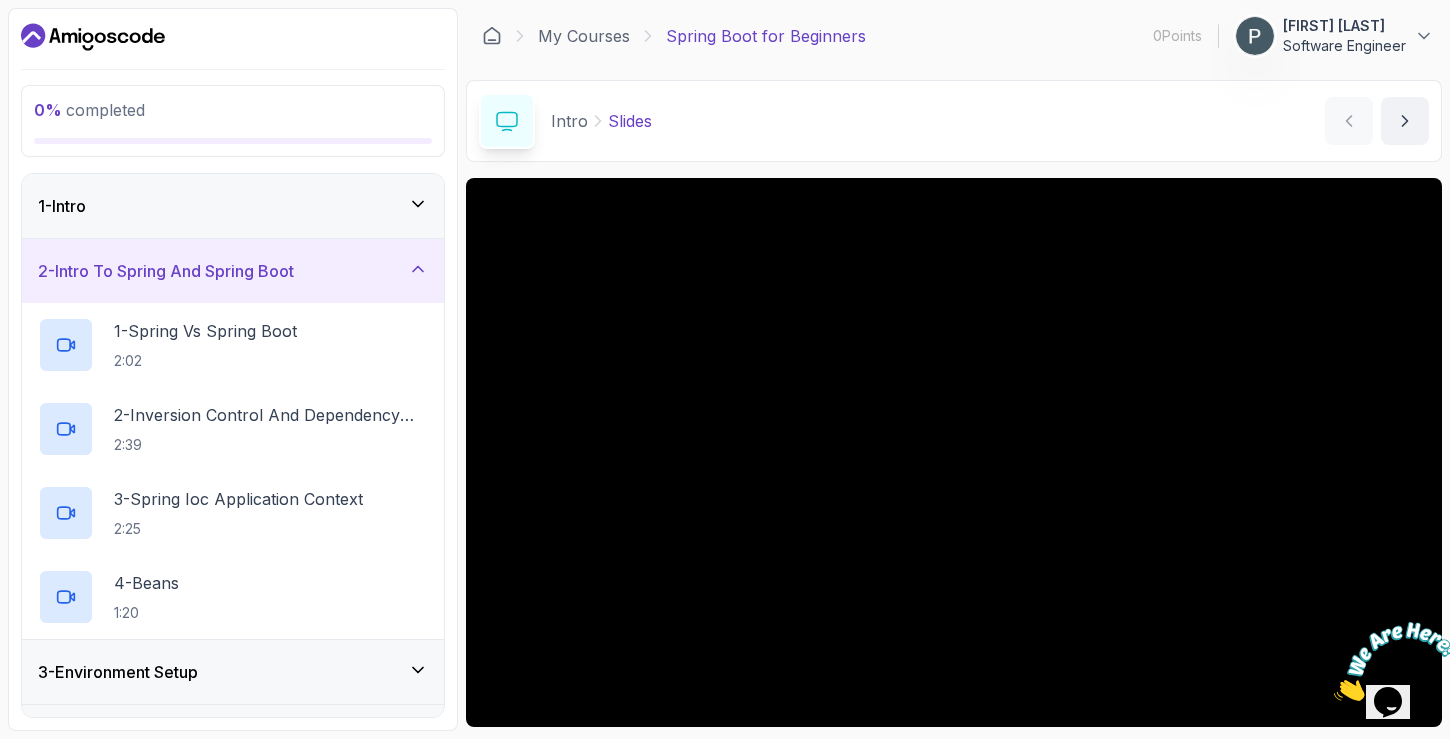 click on "1  -  Intro" at bounding box center [233, 206] 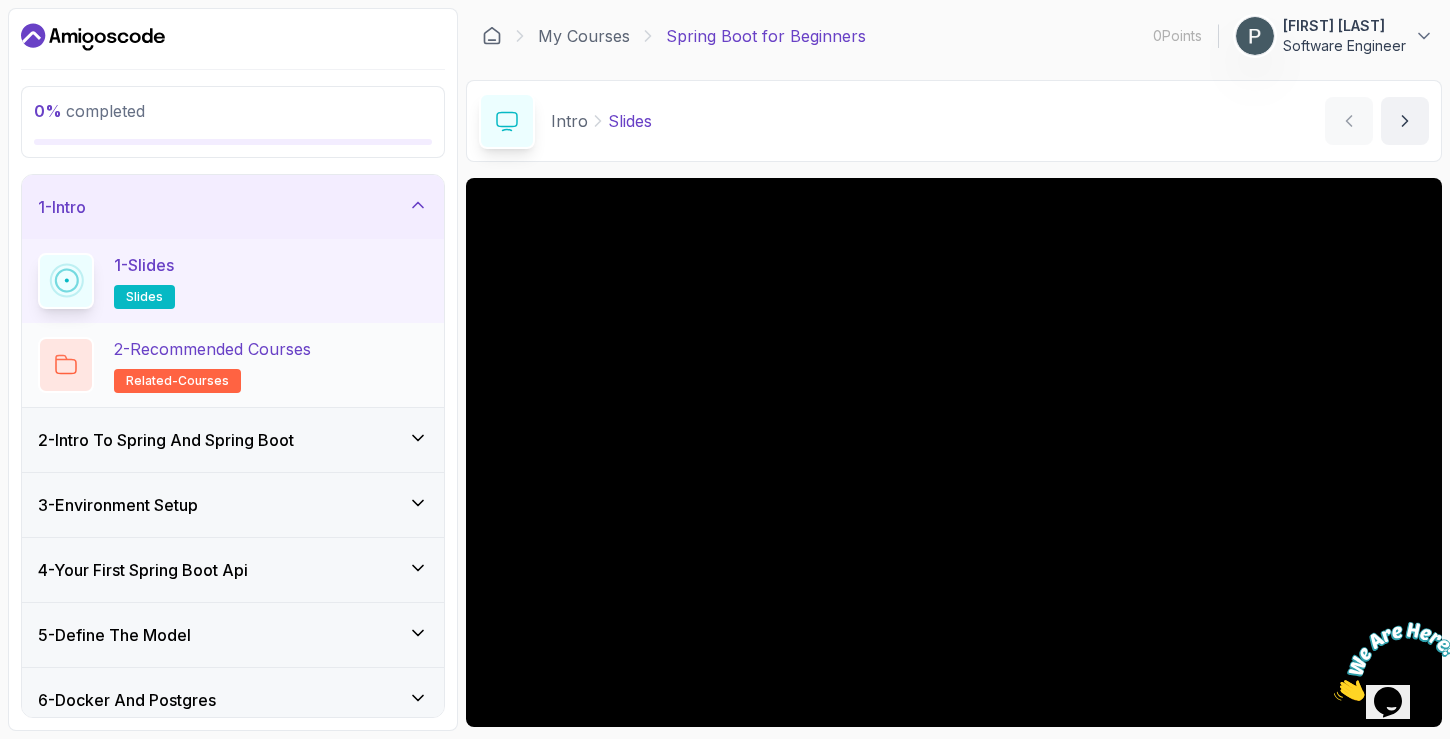 click on "related-courses" at bounding box center [177, 381] 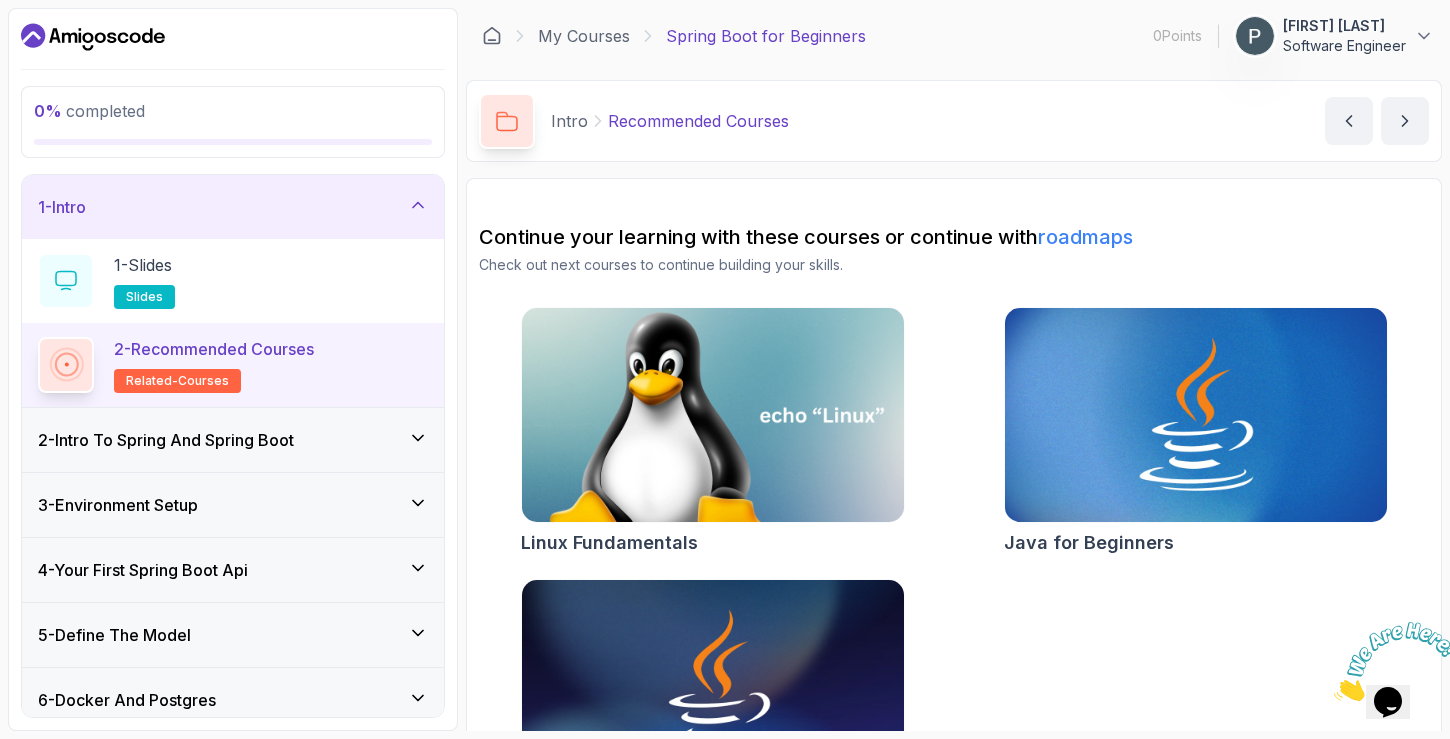 scroll, scrollTop: 117, scrollLeft: 0, axis: vertical 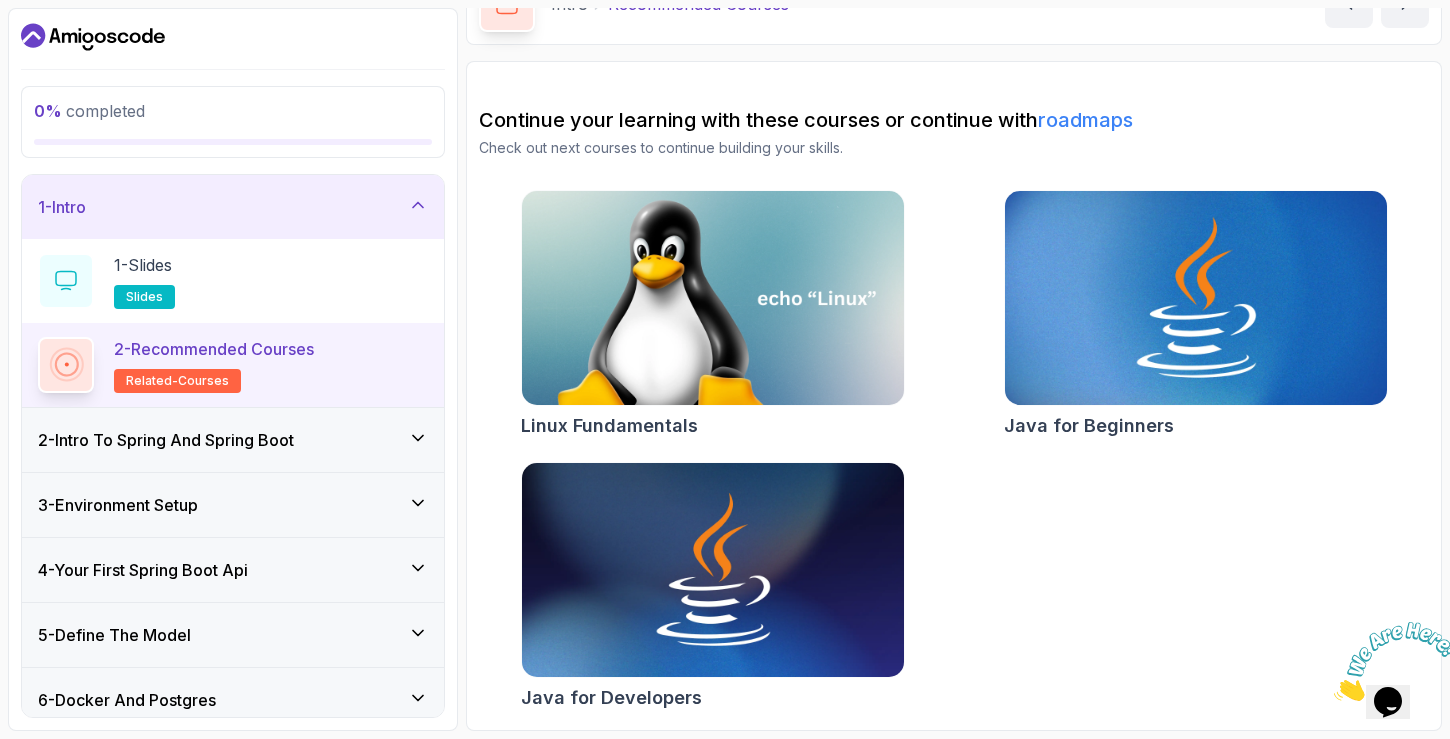 click at bounding box center (1195, 298) 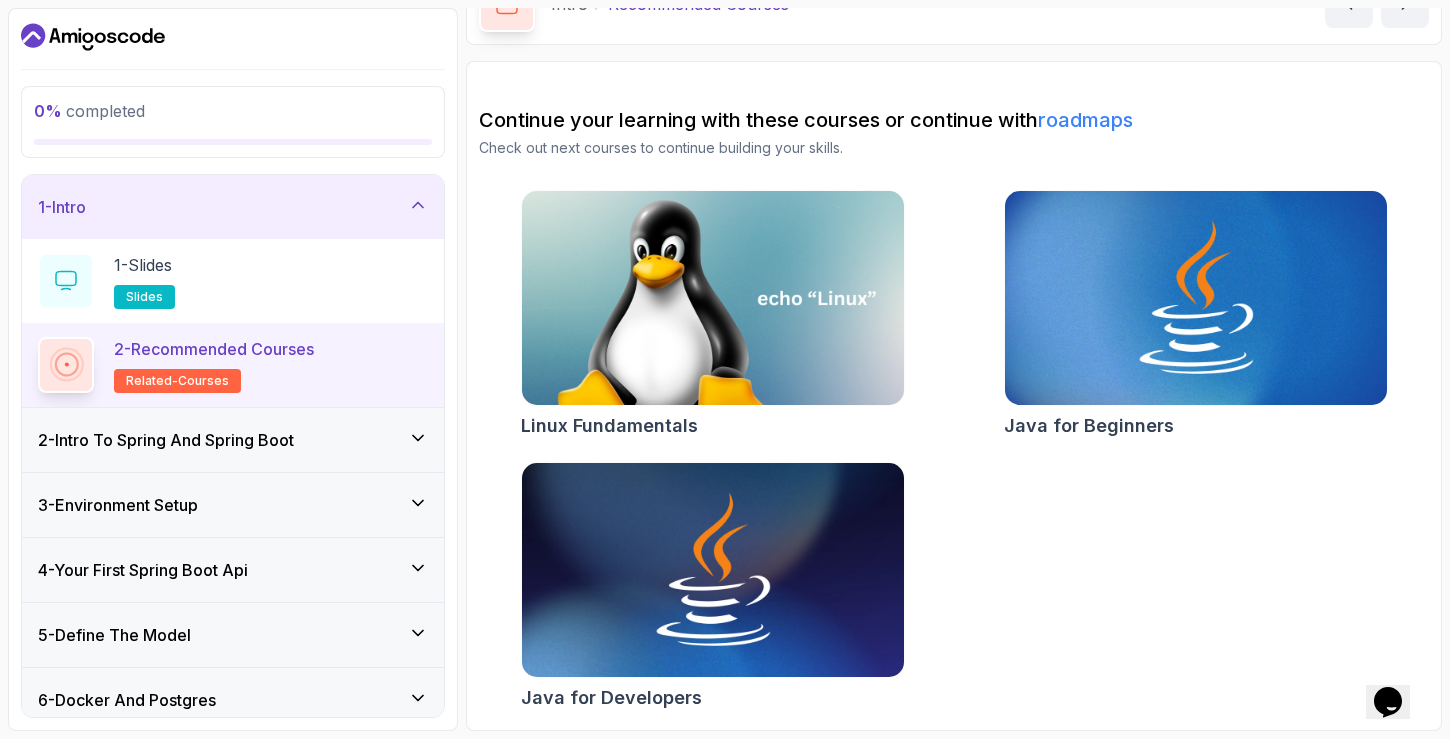 click on "2  -  Intro To Spring And Spring Boot" at bounding box center [166, 440] 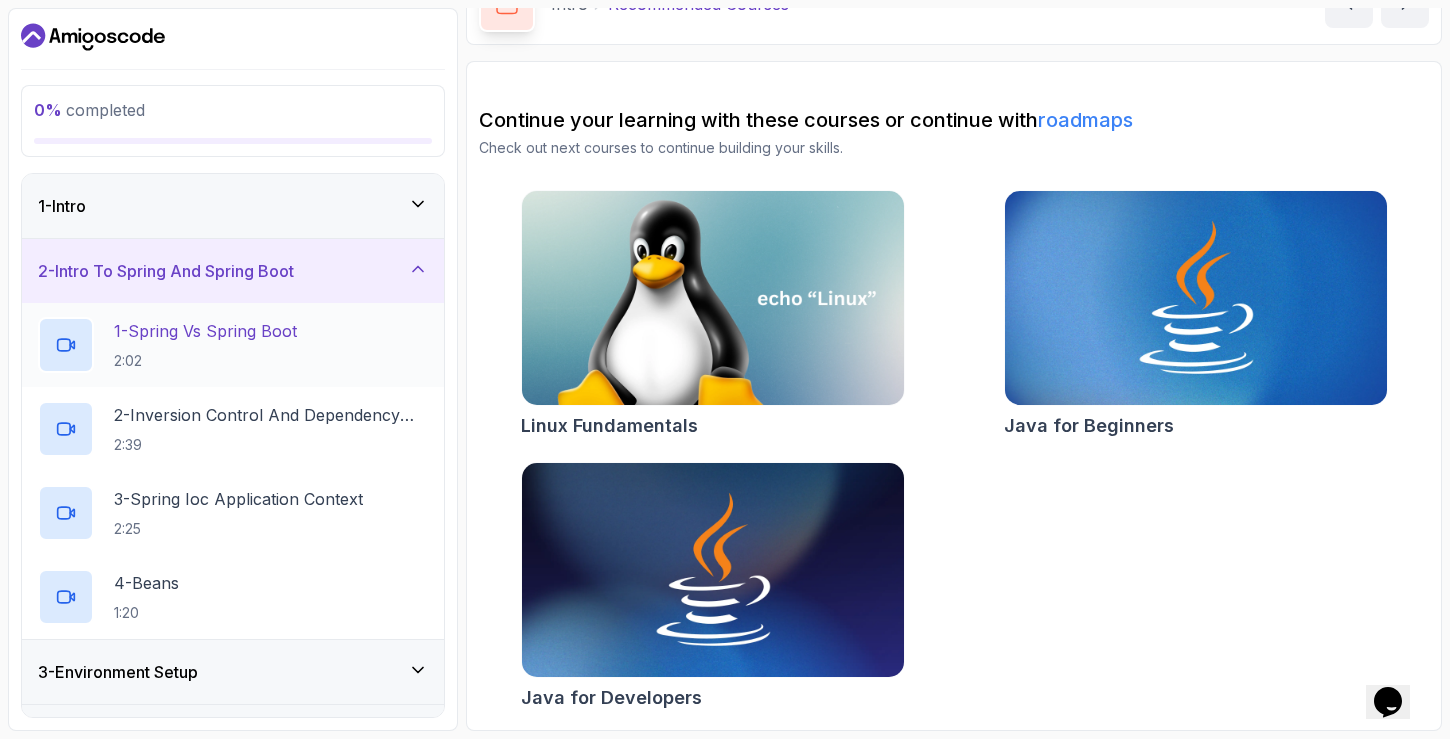 click on "1  -  Spring Vs Spring Boot 2:02" at bounding box center [205, 345] 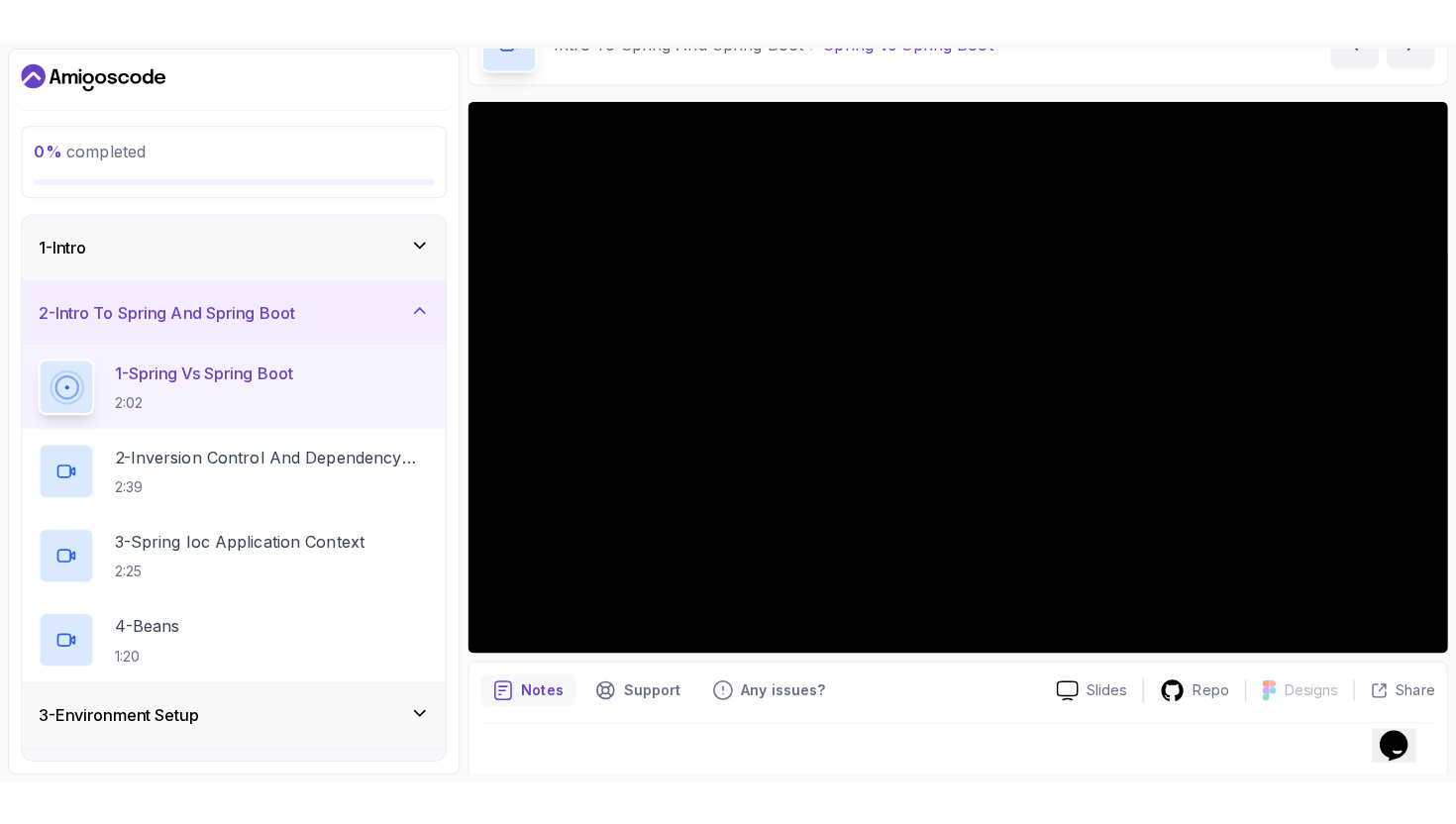 scroll, scrollTop: 0, scrollLeft: 0, axis: both 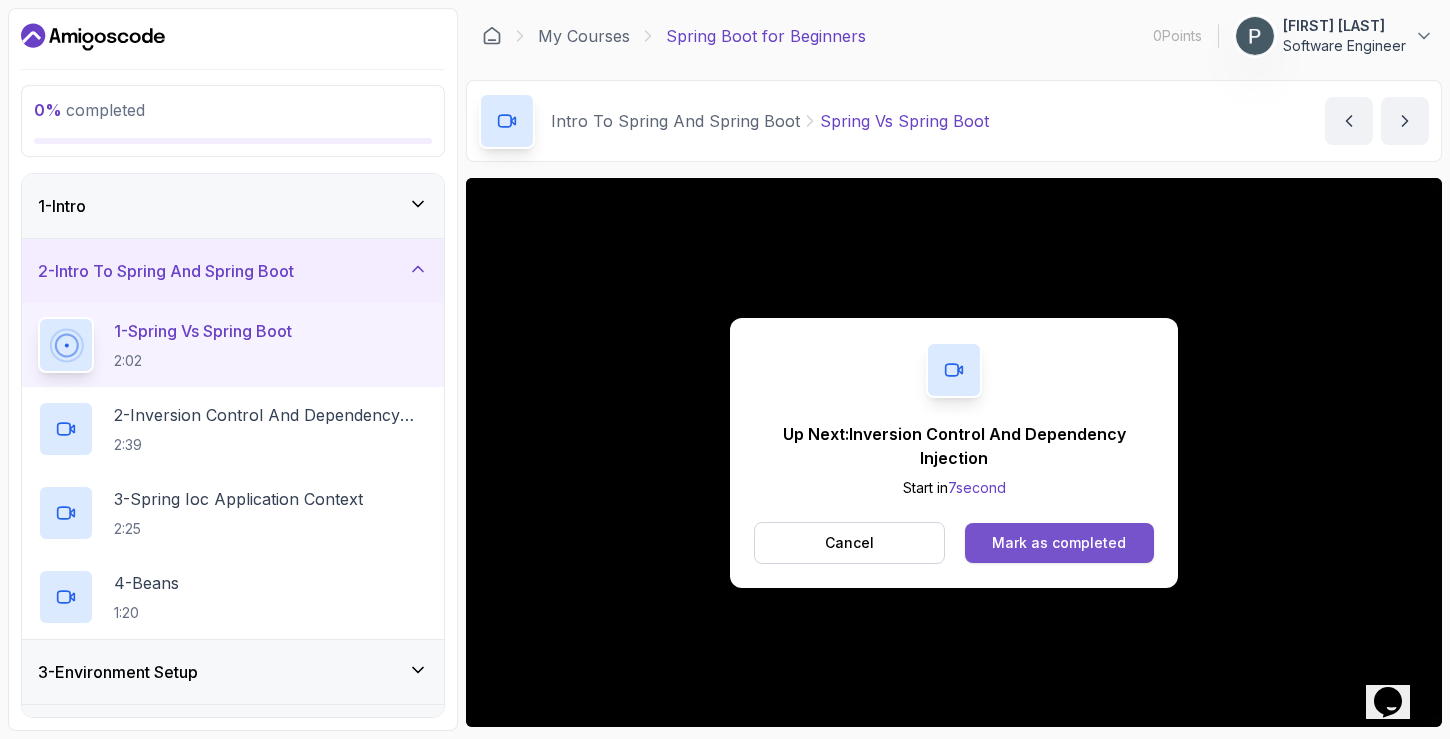 click on "Mark as completed" at bounding box center (1059, 543) 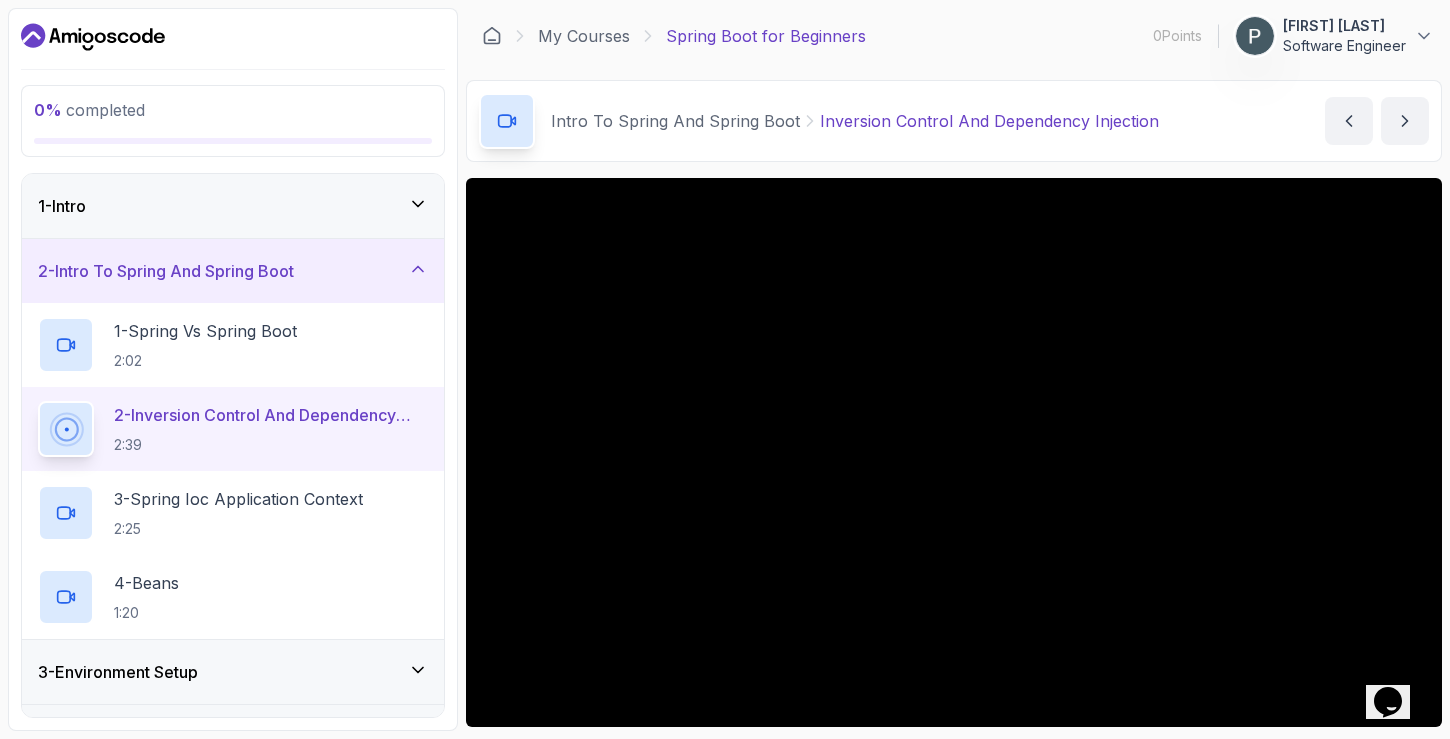 click on "Opens Chat This icon Opens the chat window." at bounding box center [1398, 667] 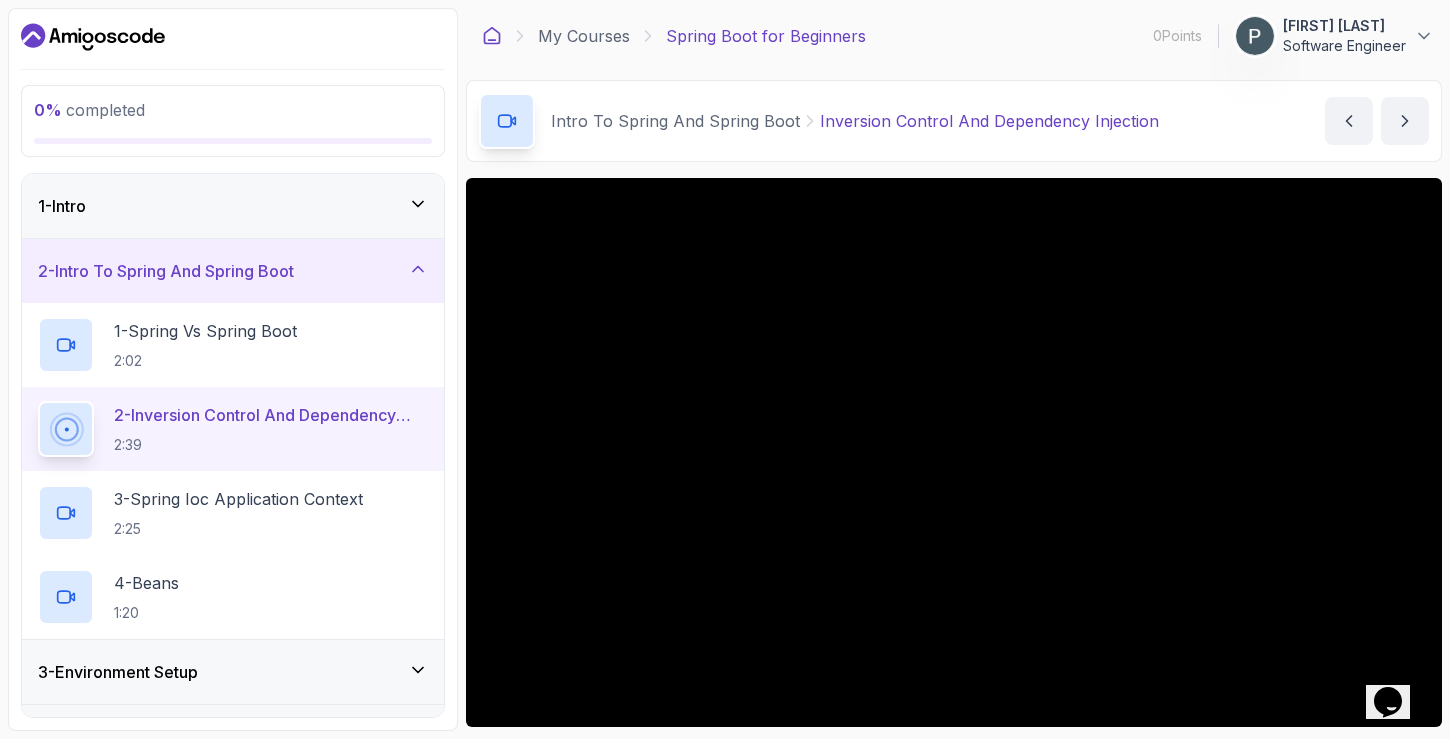 click 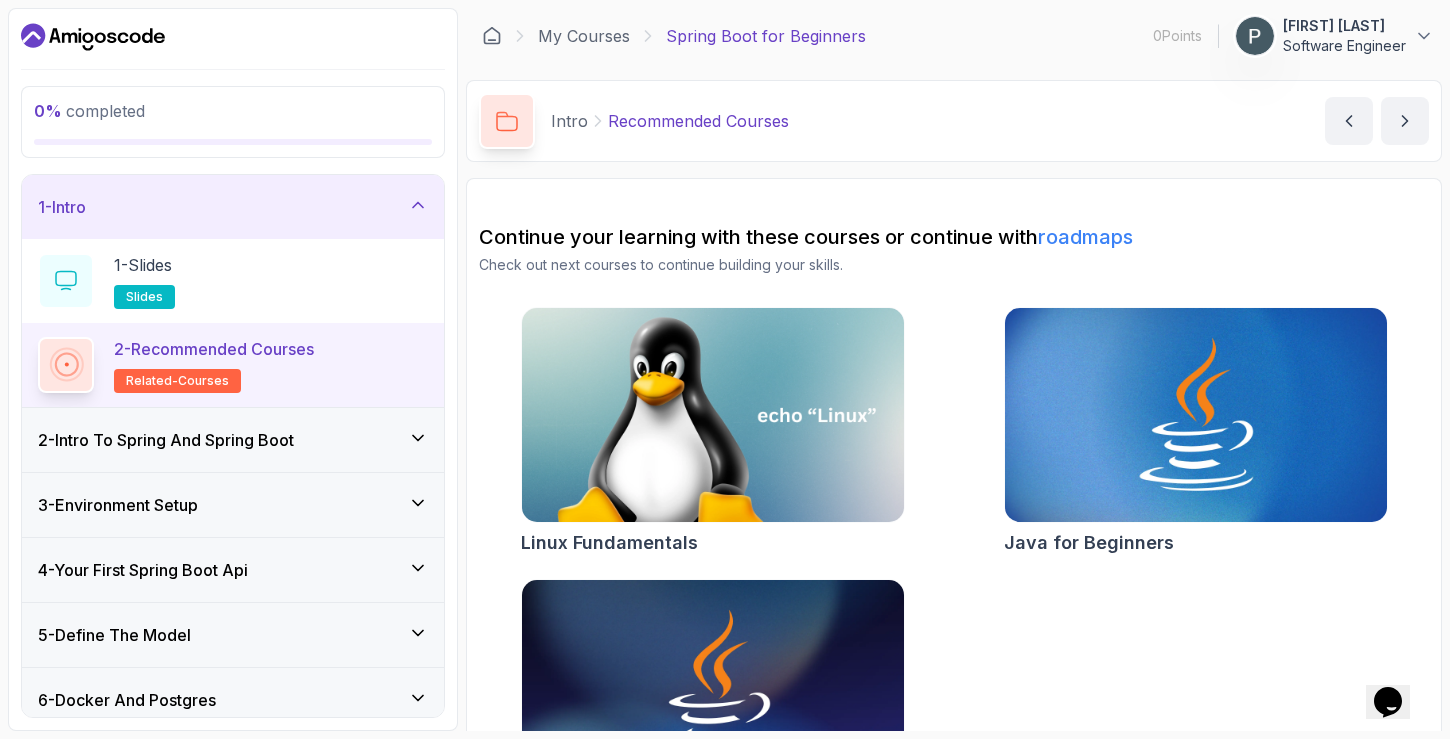 click on "2  -  Intro To Spring And Spring Boot" at bounding box center [233, 440] 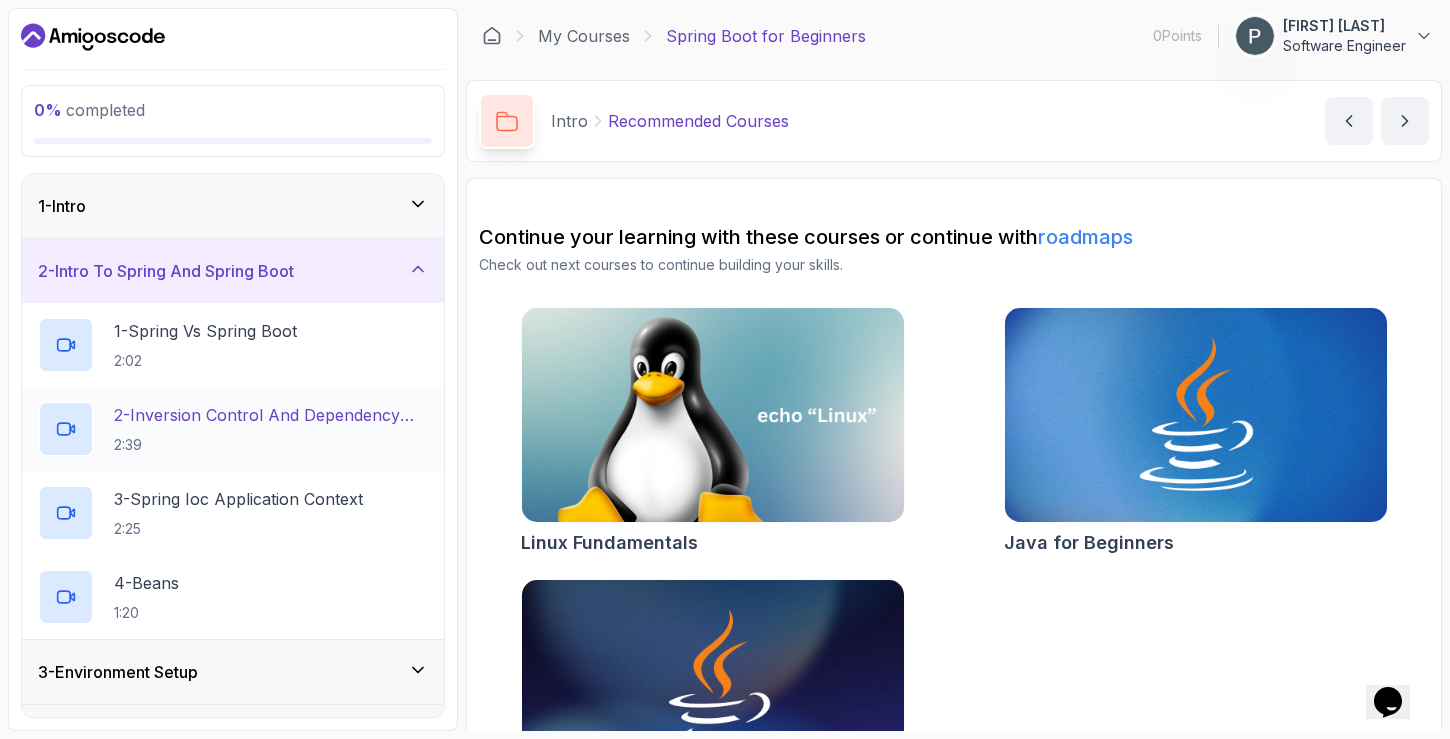 click on "2  -  Inversion Control And Dependency Injection" at bounding box center (271, 415) 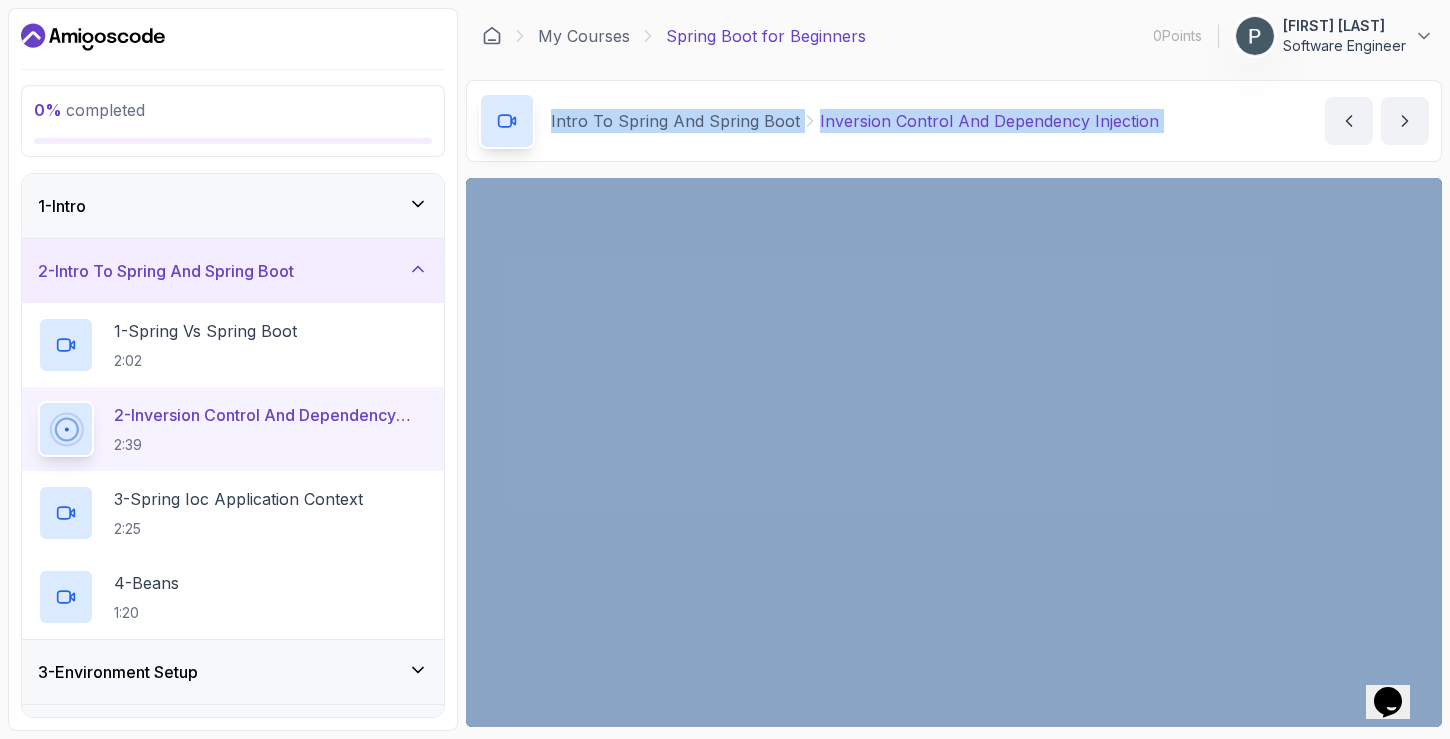 click on "My Courses Spring Boot for Beginners 0  Points 1 [FIRST] [LAST] Software Engineer 2  0 % completed  Inversion Control And Dependency Injection Inversion Control And Dependency Injection by  [PERSON] Slides Repo Designs Design not available Share Notes Support Any issues? Slides Repo Designs Design not available Share" at bounding box center (954, 369) 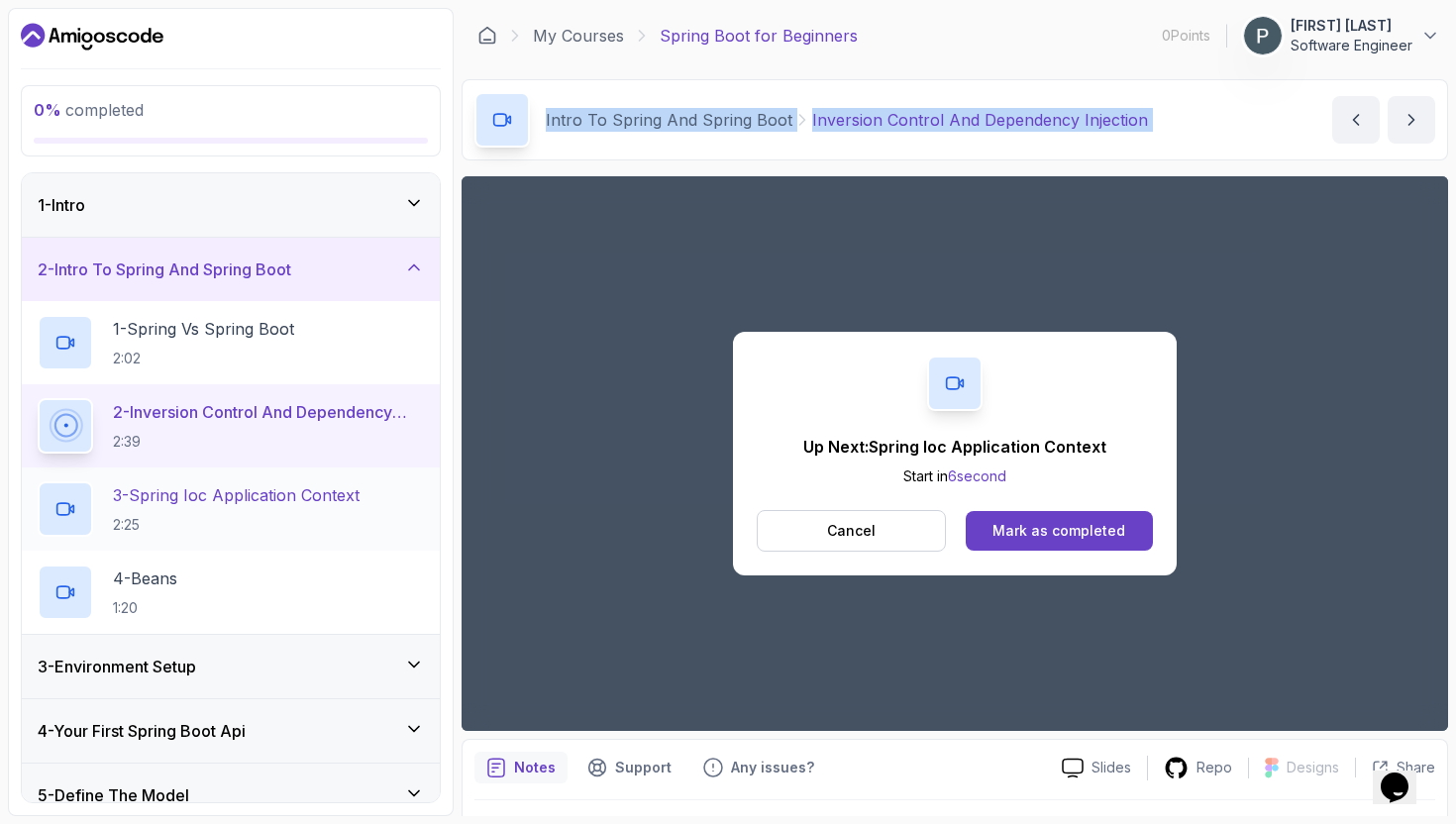 click on "3  -  Spring Ioc Application Context" at bounding box center [236, 495] 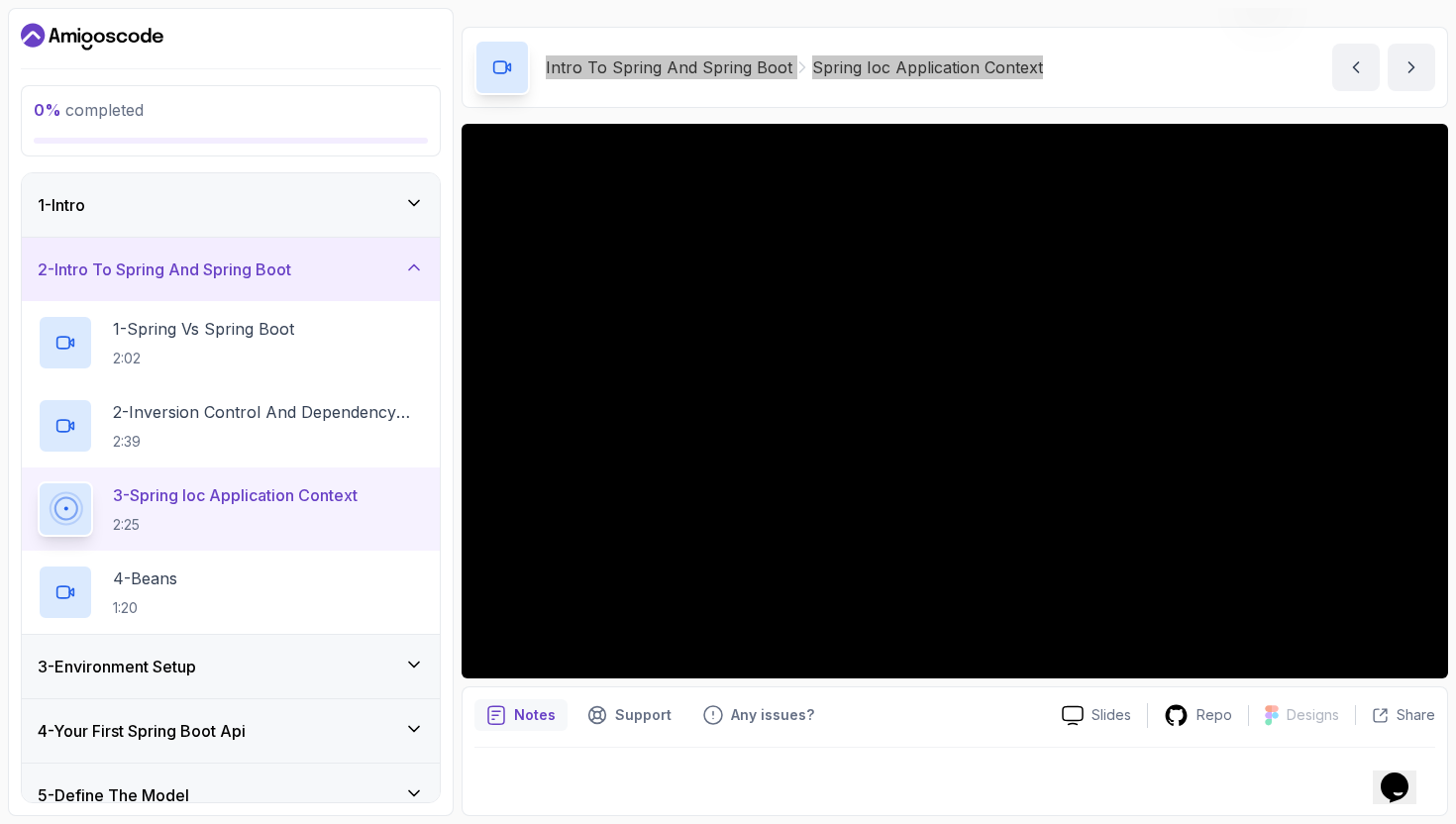 scroll, scrollTop: 0, scrollLeft: 0, axis: both 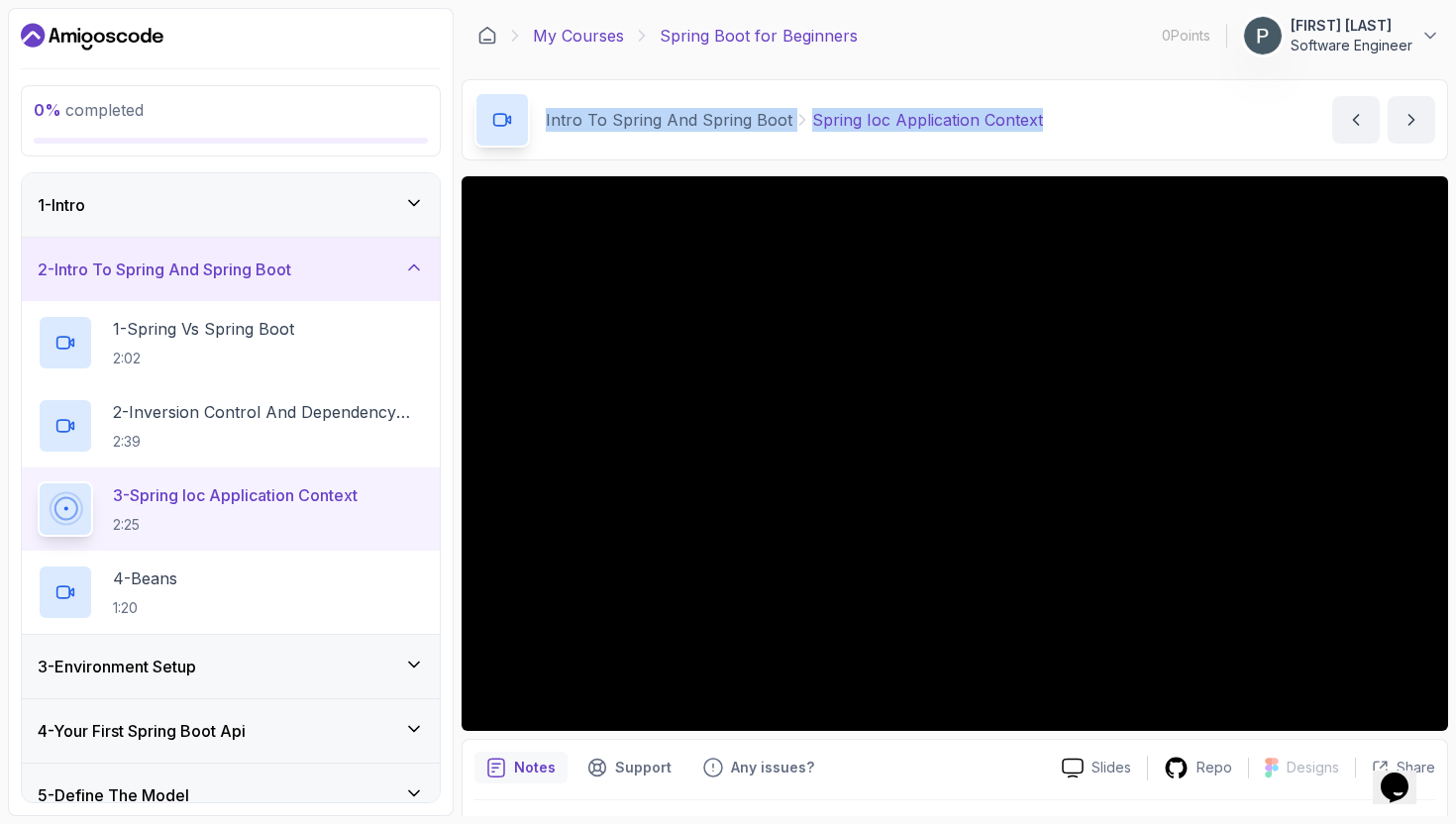 click on "My Courses" at bounding box center (578, 36) 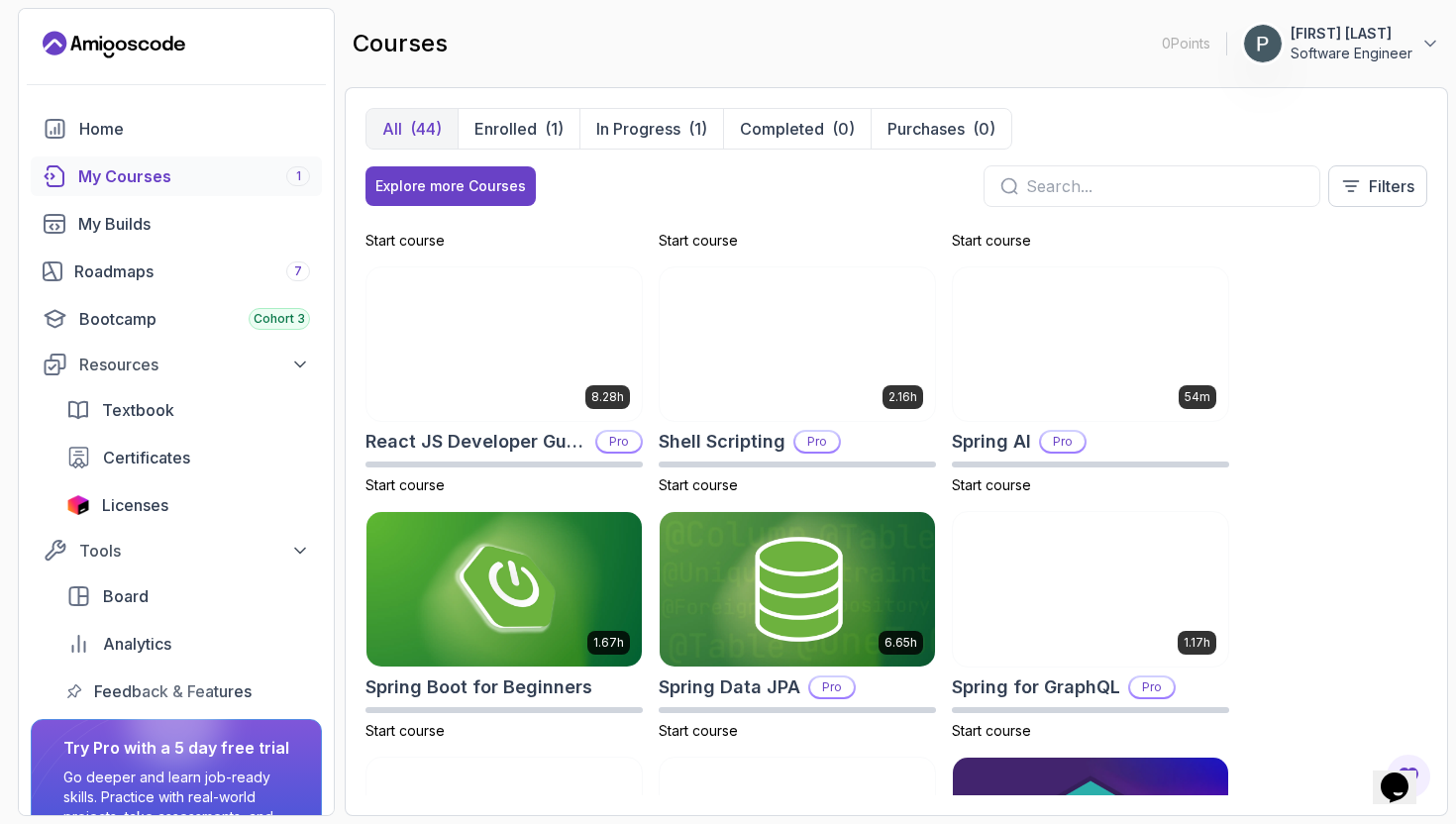 scroll, scrollTop: 2659, scrollLeft: 0, axis: vertical 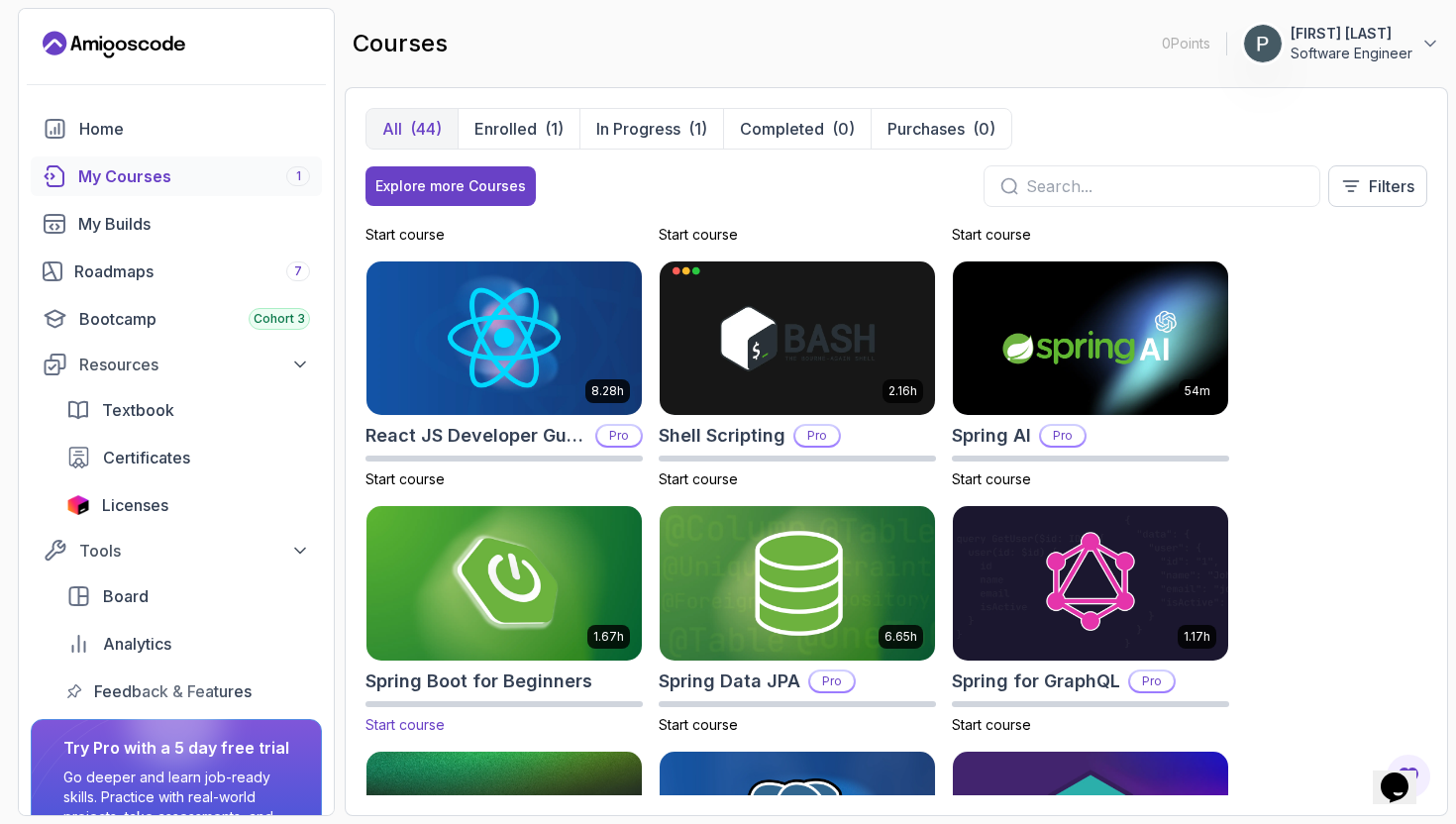 click at bounding box center [504, 582] 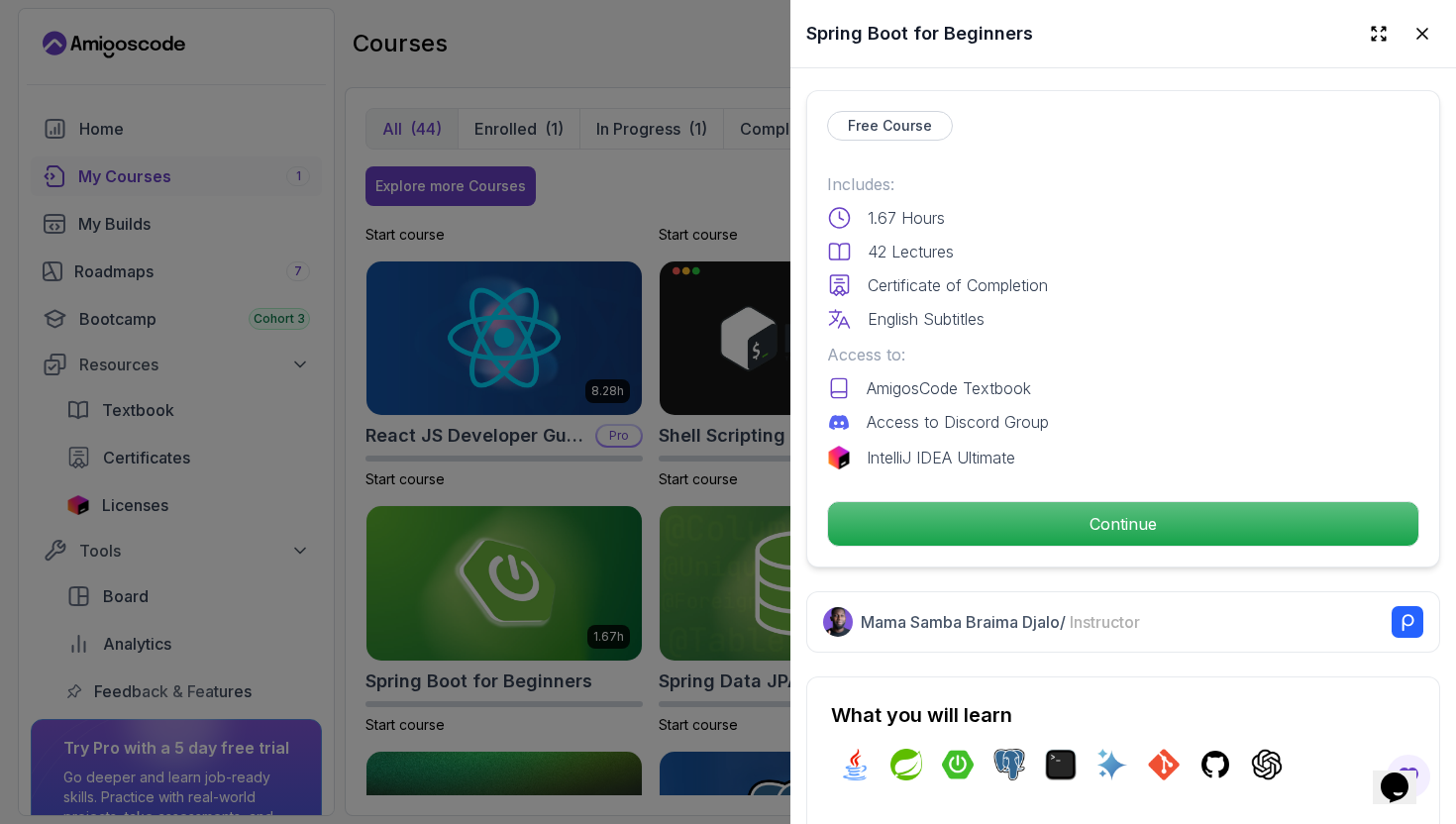 scroll, scrollTop: 462, scrollLeft: 0, axis: vertical 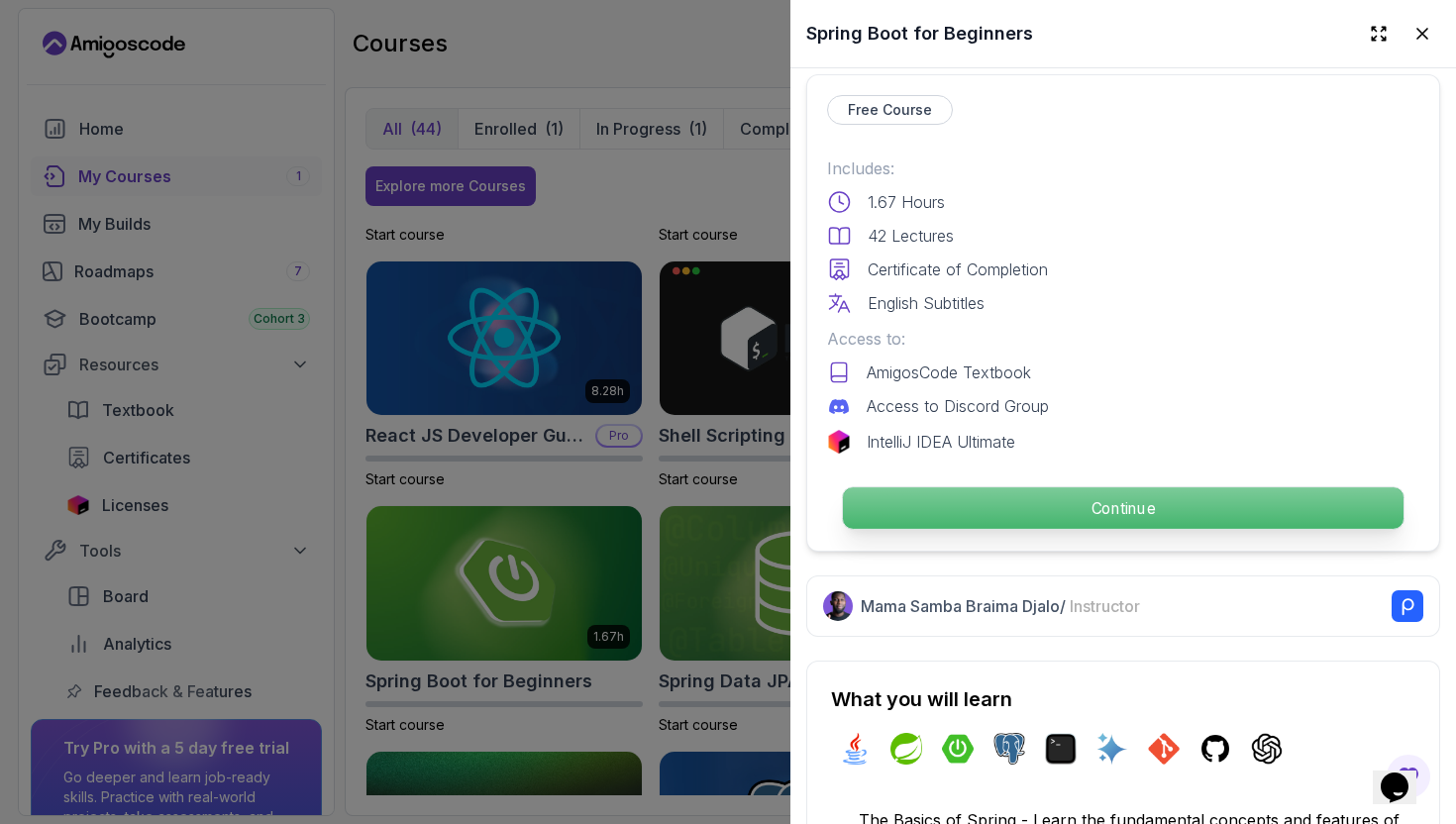 click on "Continue" at bounding box center [1123, 508] 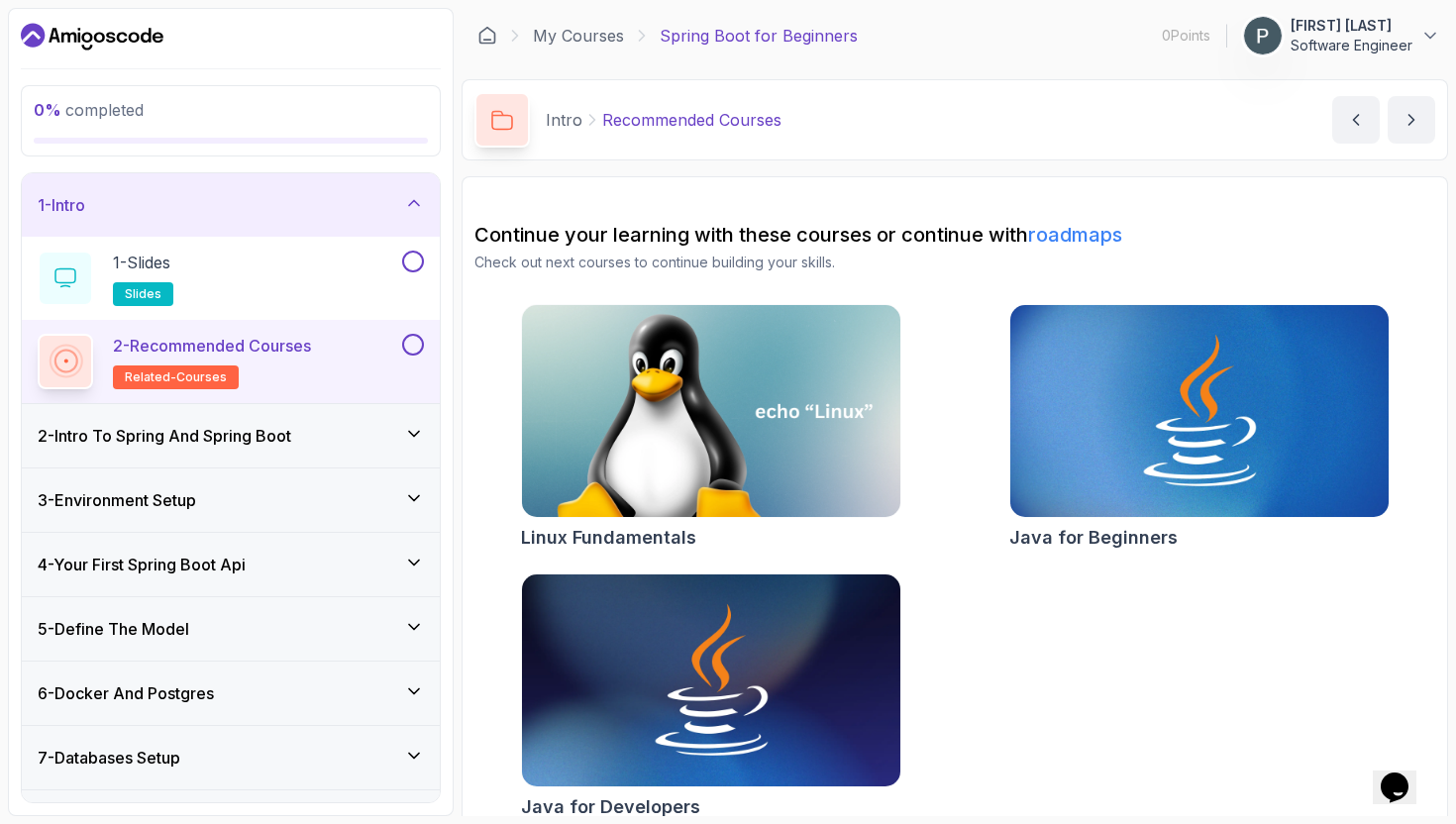 click 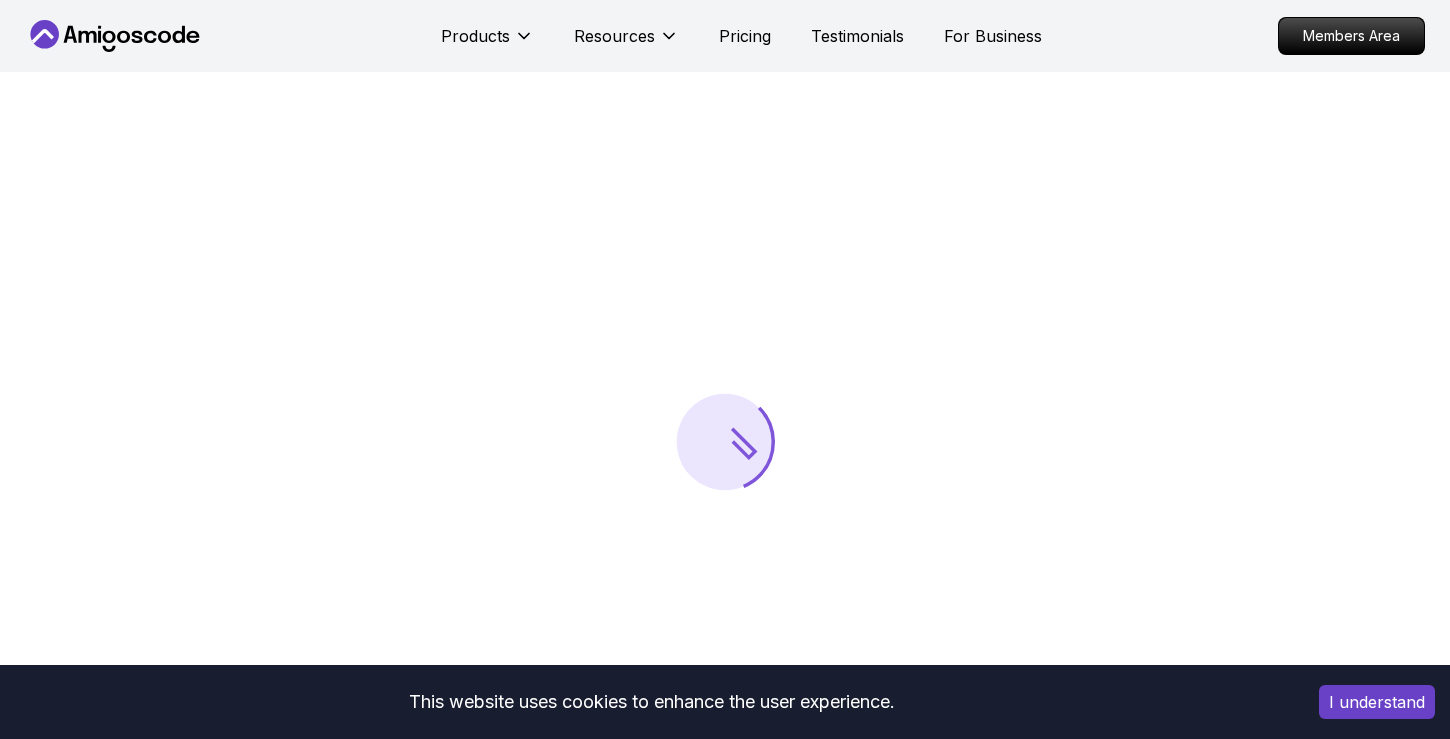 scroll, scrollTop: 0, scrollLeft: 0, axis: both 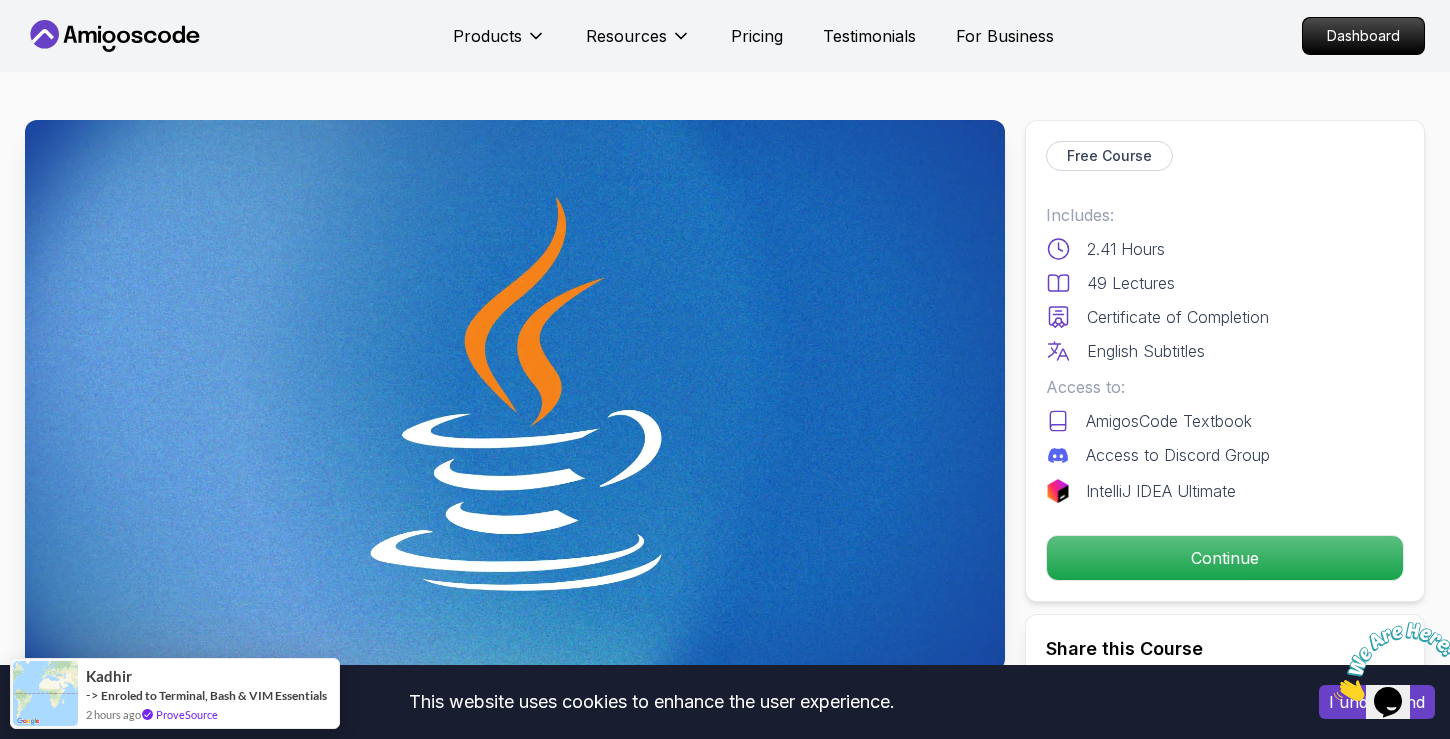 click at bounding box center [1334, 695] 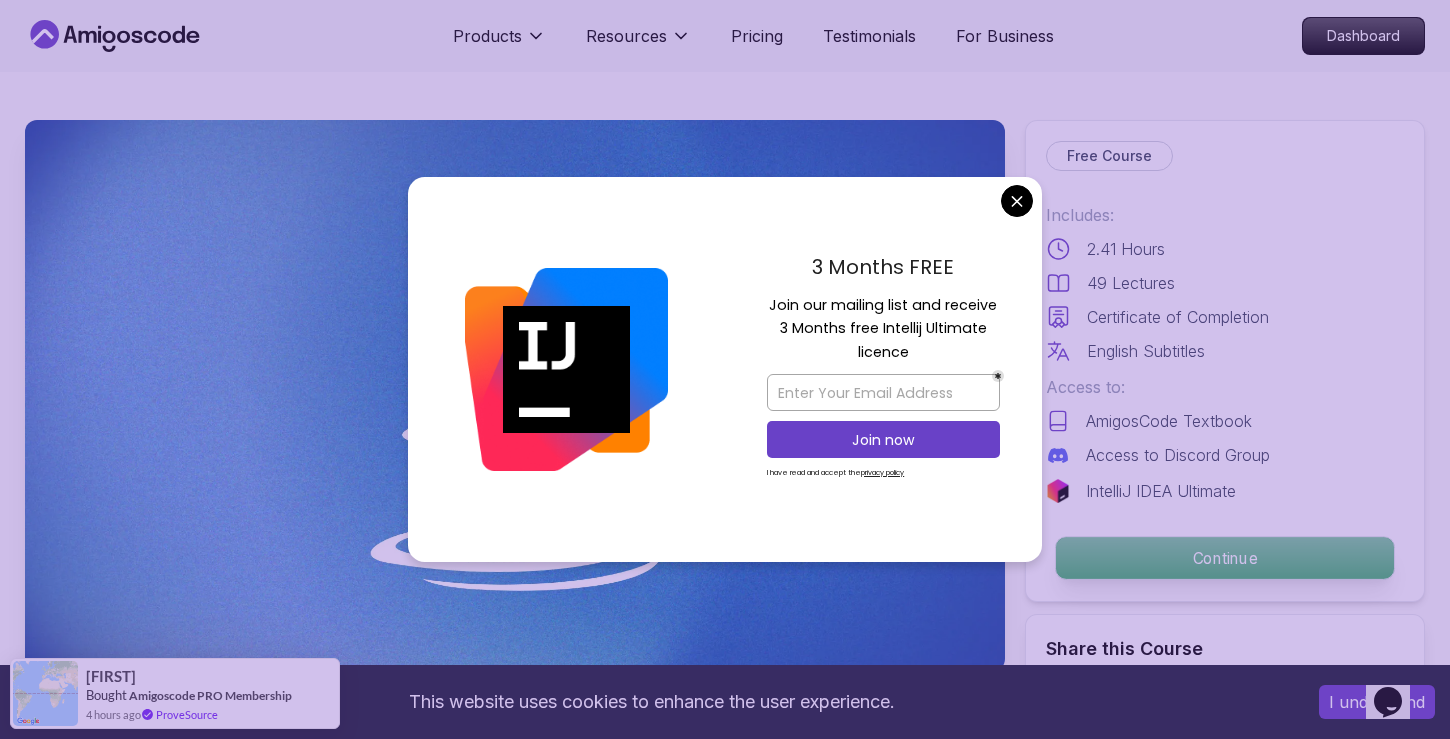 click on "Continue" at bounding box center [1225, 558] 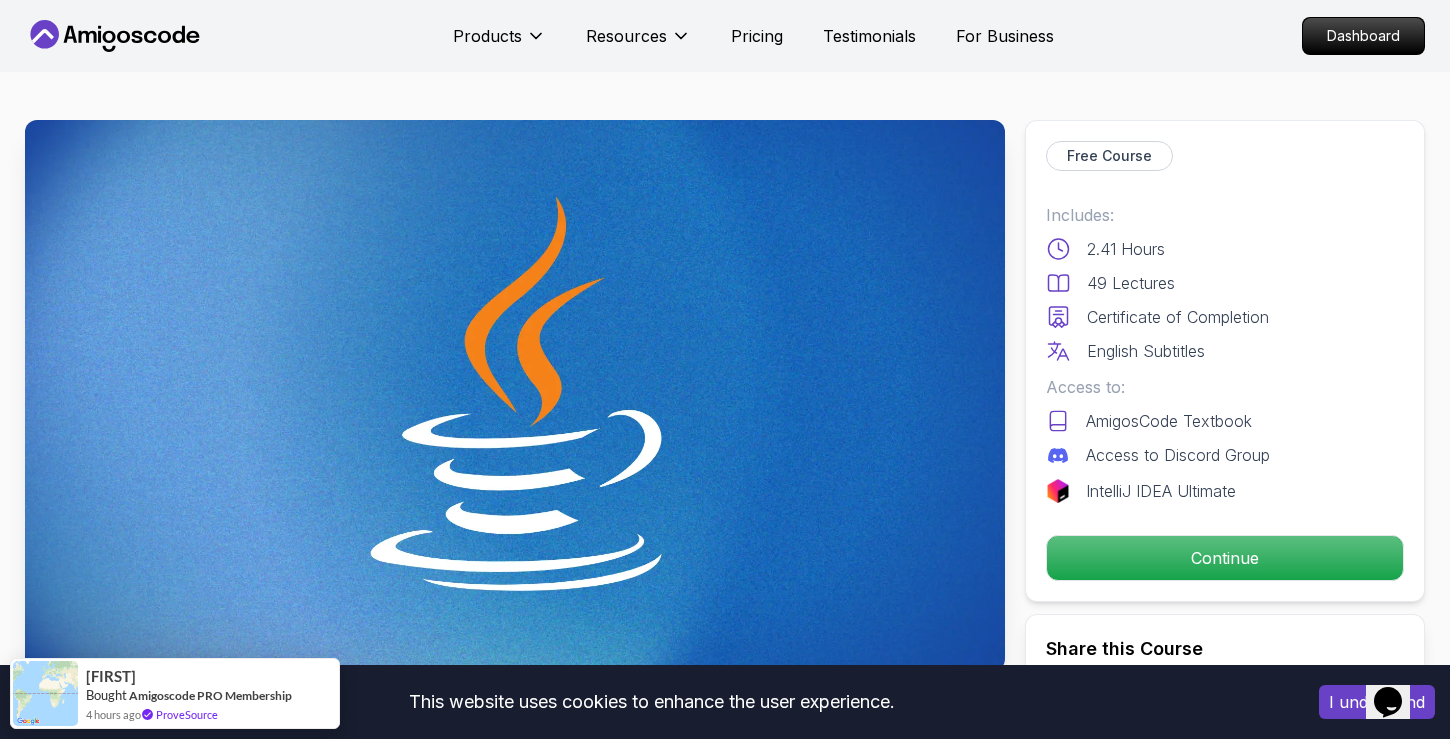 click on "This website uses cookies to enhance the user experience. I understand Products Resources Pricing Testimonials For Business Dashboard Products Resources Pricing Testimonials For Business Dashboard Java for Beginners Beginner-friendly Java course for essential programming skills and application development Mama Samba Braima Djalo  /   Instructor Free Course Includes: 2.41 Hours 49 Lectures Certificate of Completion English Subtitles Access to: AmigosCode Textbook Access to Discord Group IntelliJ IDEA Ultimate Continue Share this Course or Copy link Got a Team of 5 or More? With one subscription, give your entire team access to all courses and features. Check our Business Plan Mama Samba Braima Djalo  /   Instructor What you will learn java intellij terminal bash Java Usages - Learn the various applications and use cases of Java in the real world. Compiled vs Interpreted, Static vs Dynamic Typing - Understand the differences between compiled and interpreted languages, and static vs dynamic typing." at bounding box center [725, 4024] 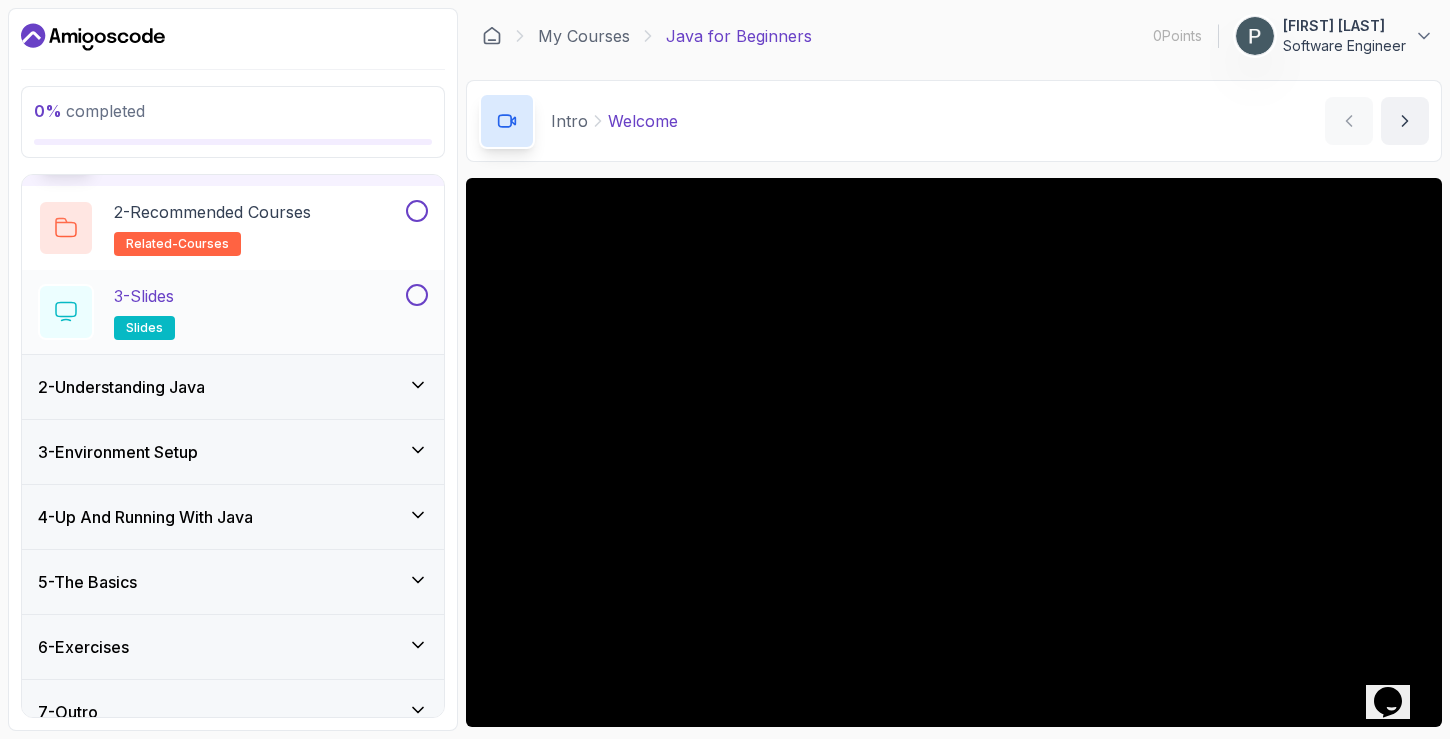 scroll, scrollTop: 164, scrollLeft: 0, axis: vertical 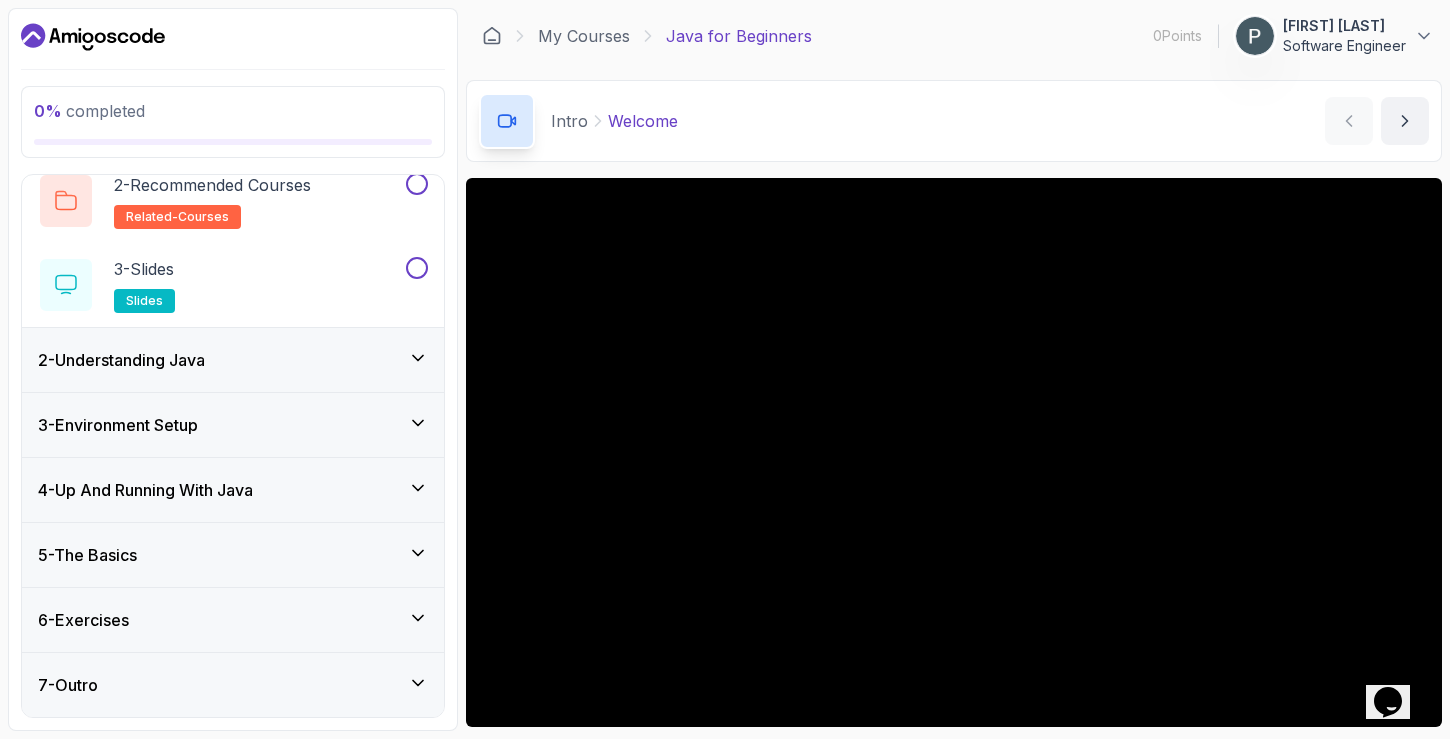 click on "6  -  Exercises" at bounding box center (233, 620) 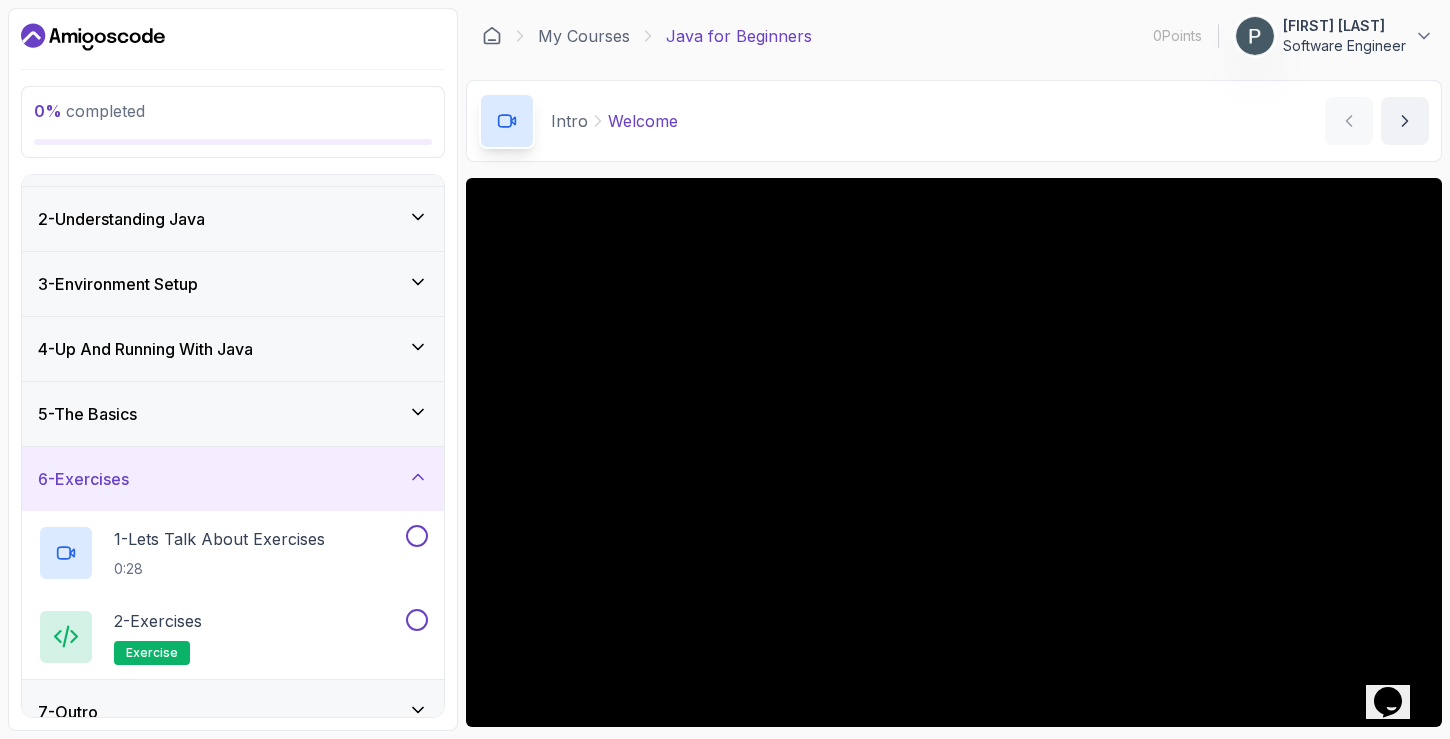 scroll, scrollTop: 80, scrollLeft: 0, axis: vertical 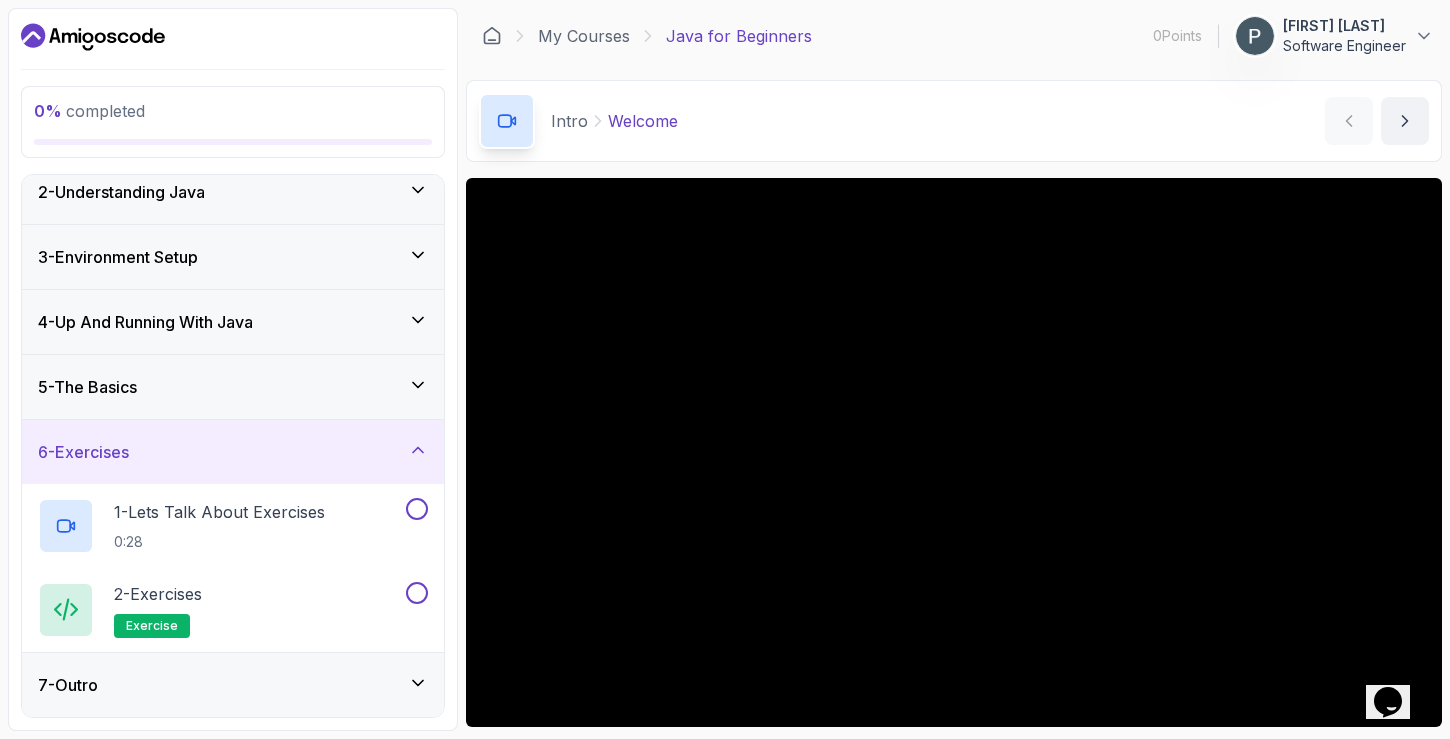 click 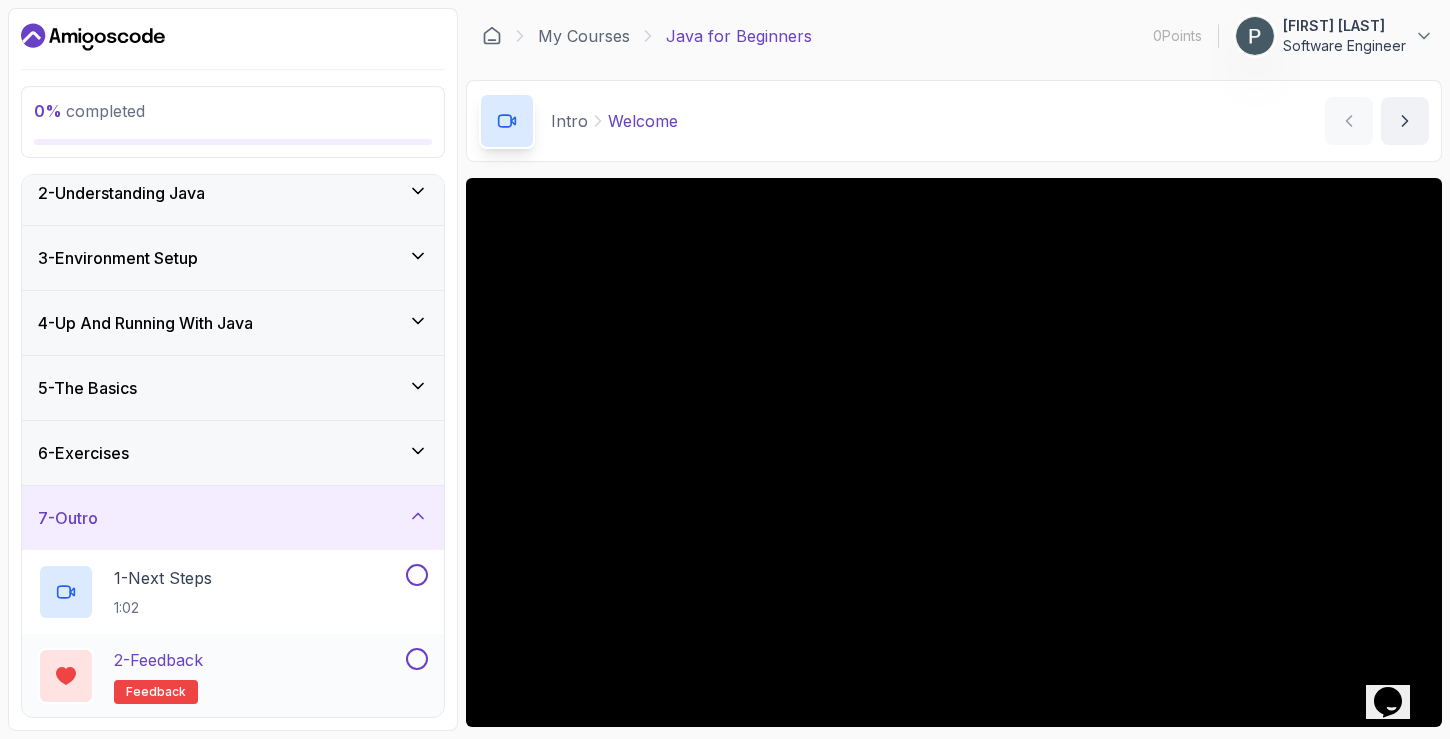 scroll, scrollTop: 65, scrollLeft: 0, axis: vertical 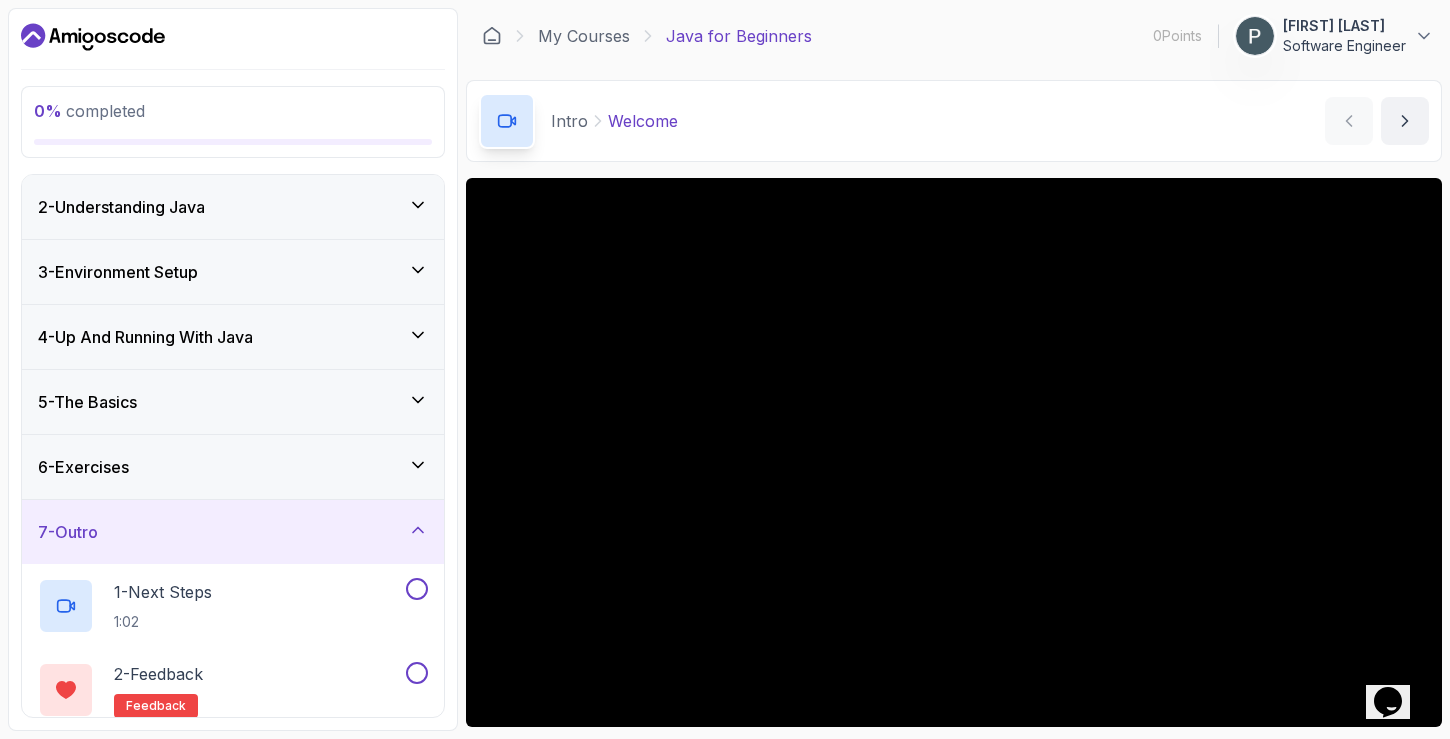 click 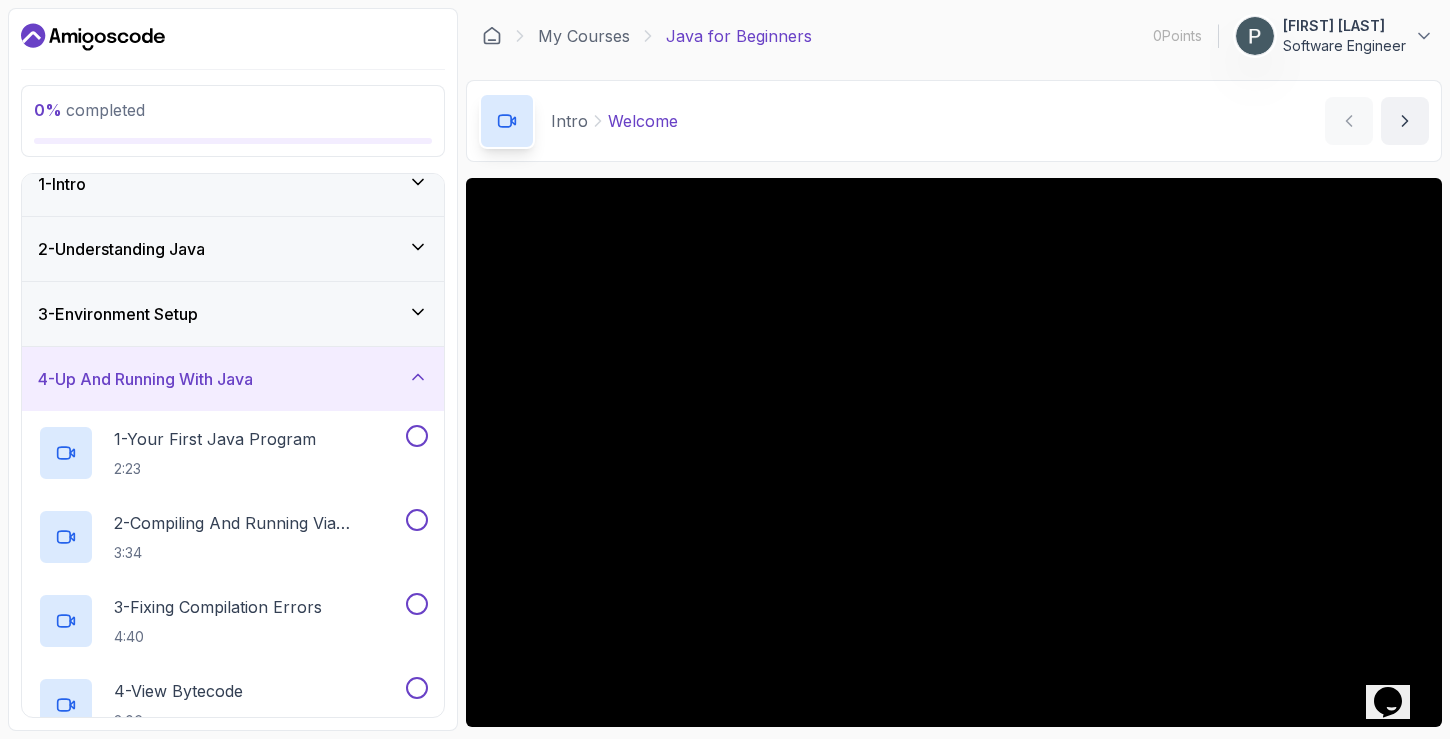 scroll, scrollTop: 0, scrollLeft: 0, axis: both 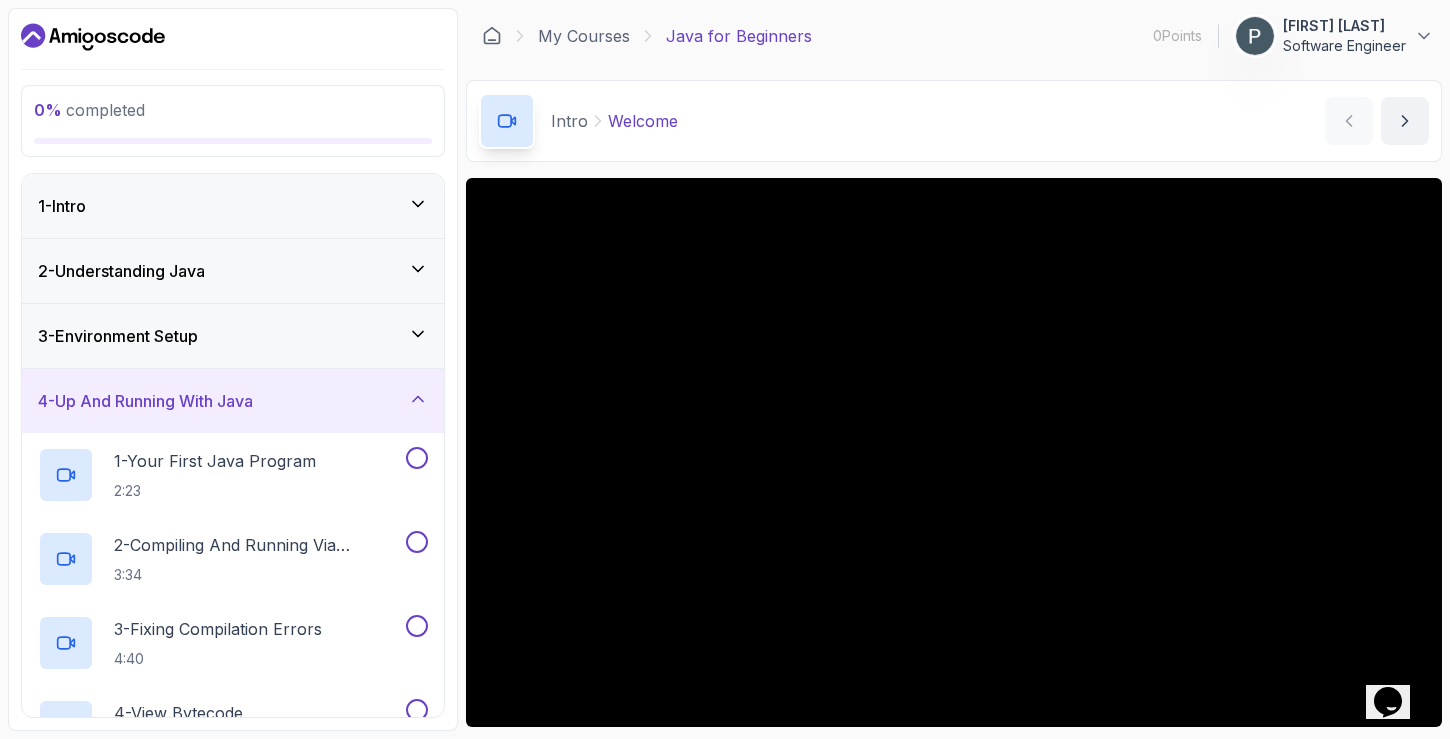 click 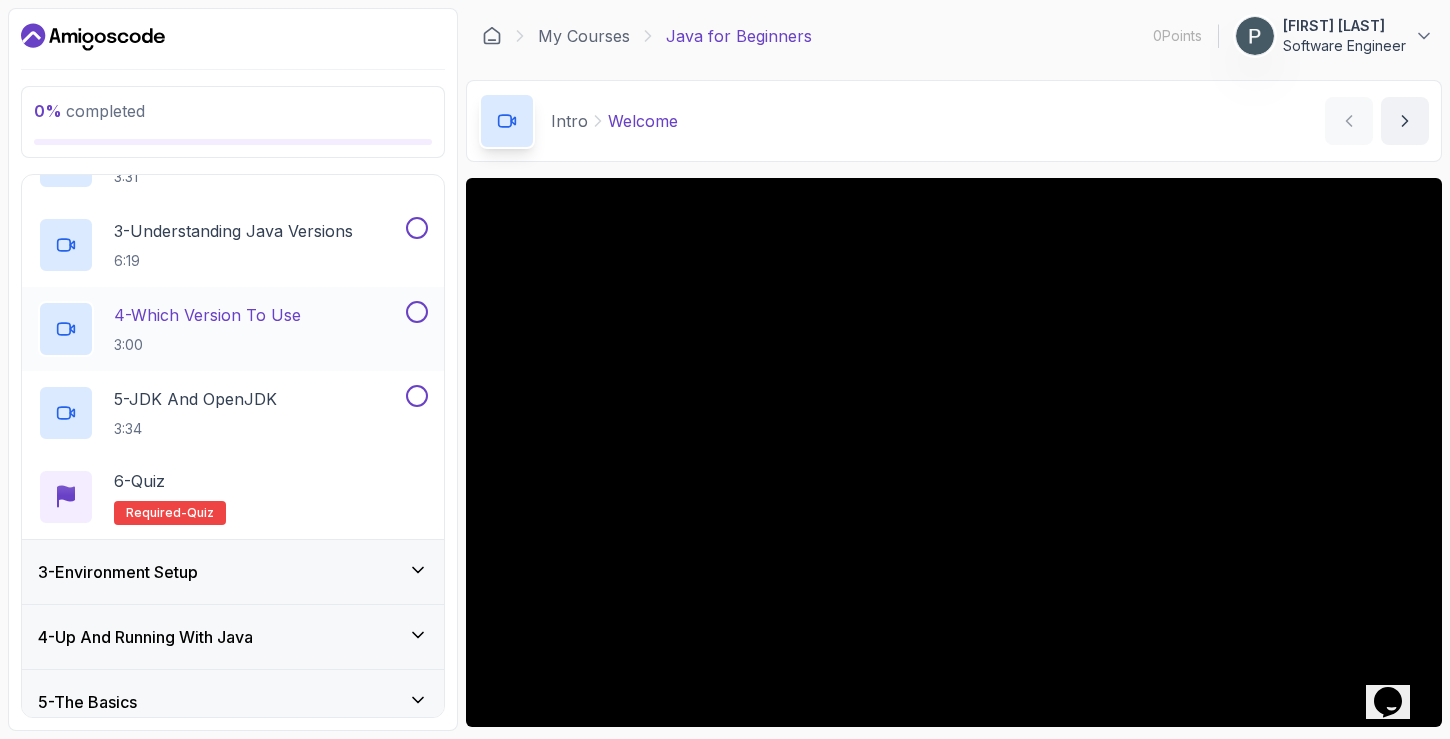 scroll, scrollTop: 415, scrollLeft: 0, axis: vertical 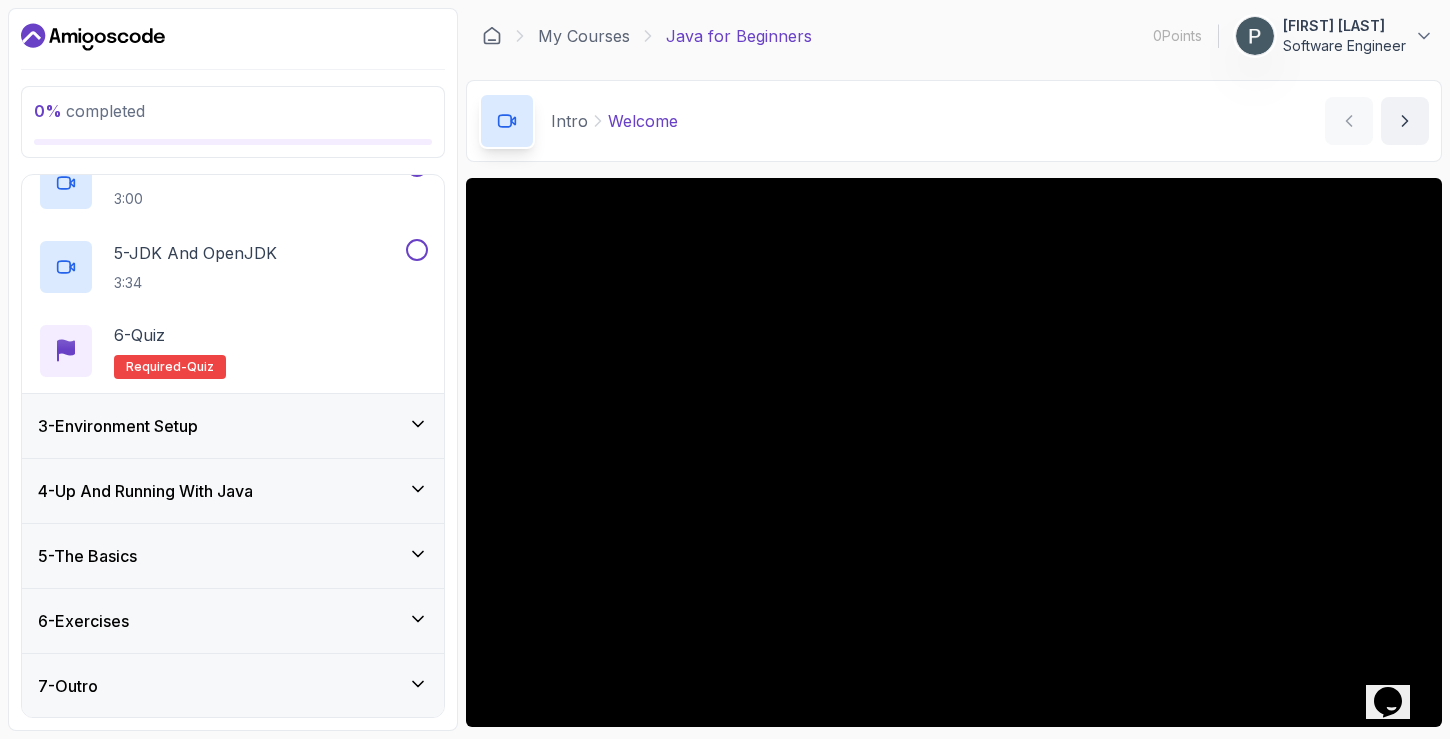 click 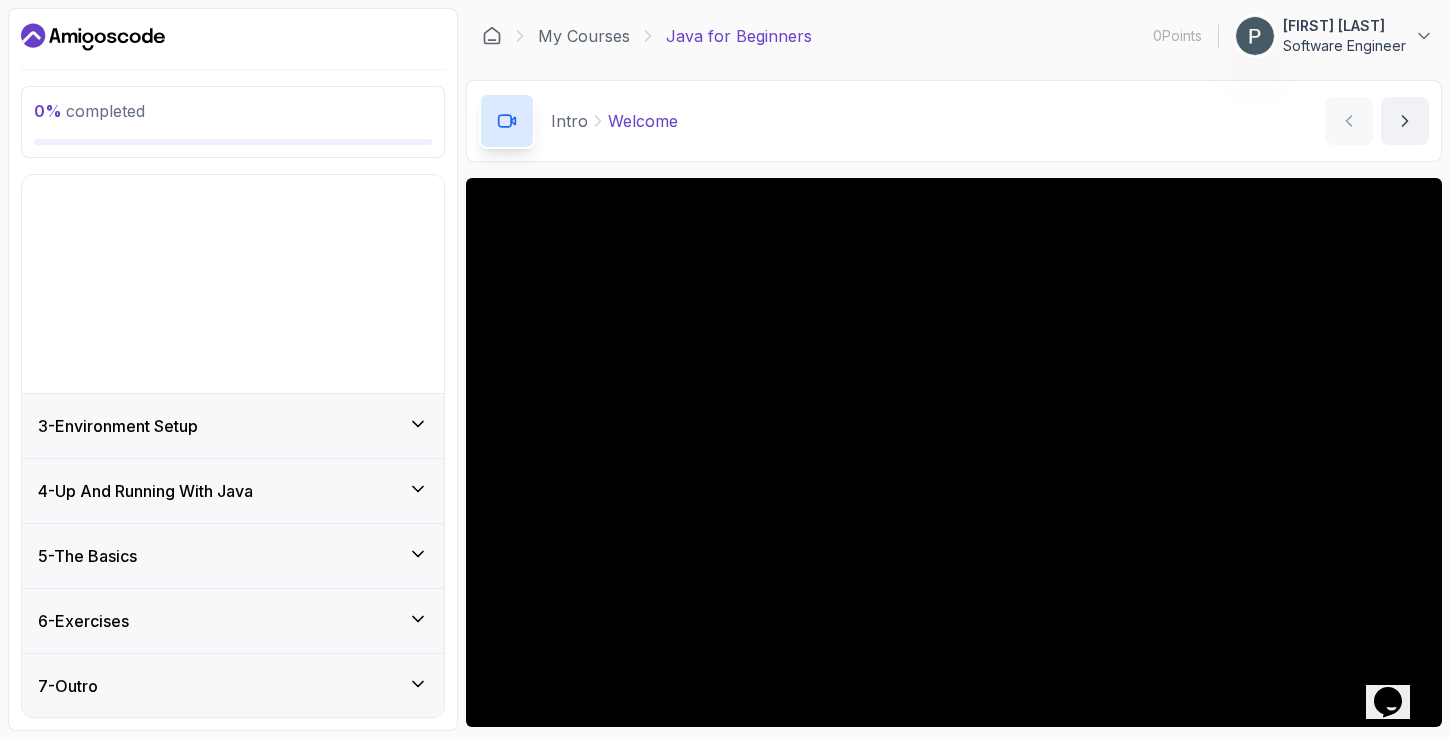 scroll, scrollTop: 0, scrollLeft: 0, axis: both 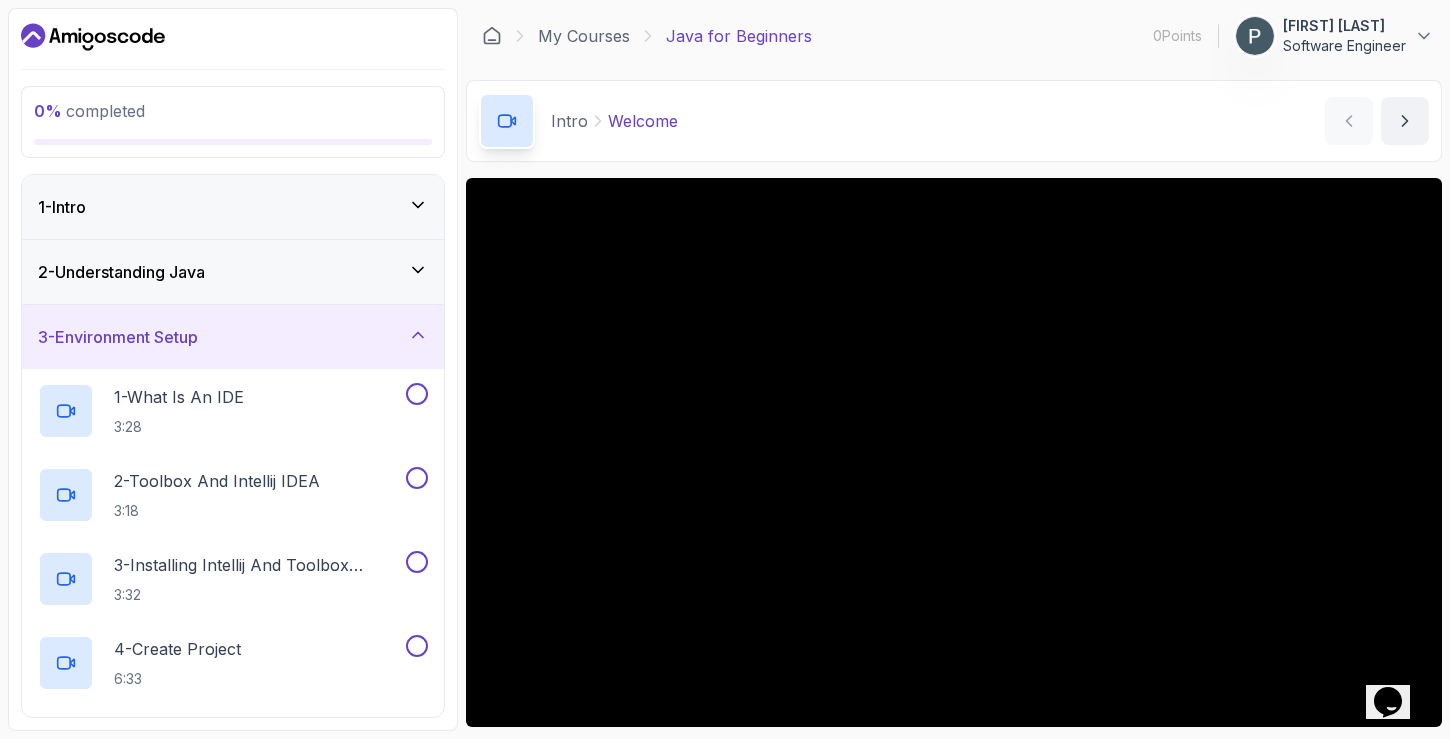 click 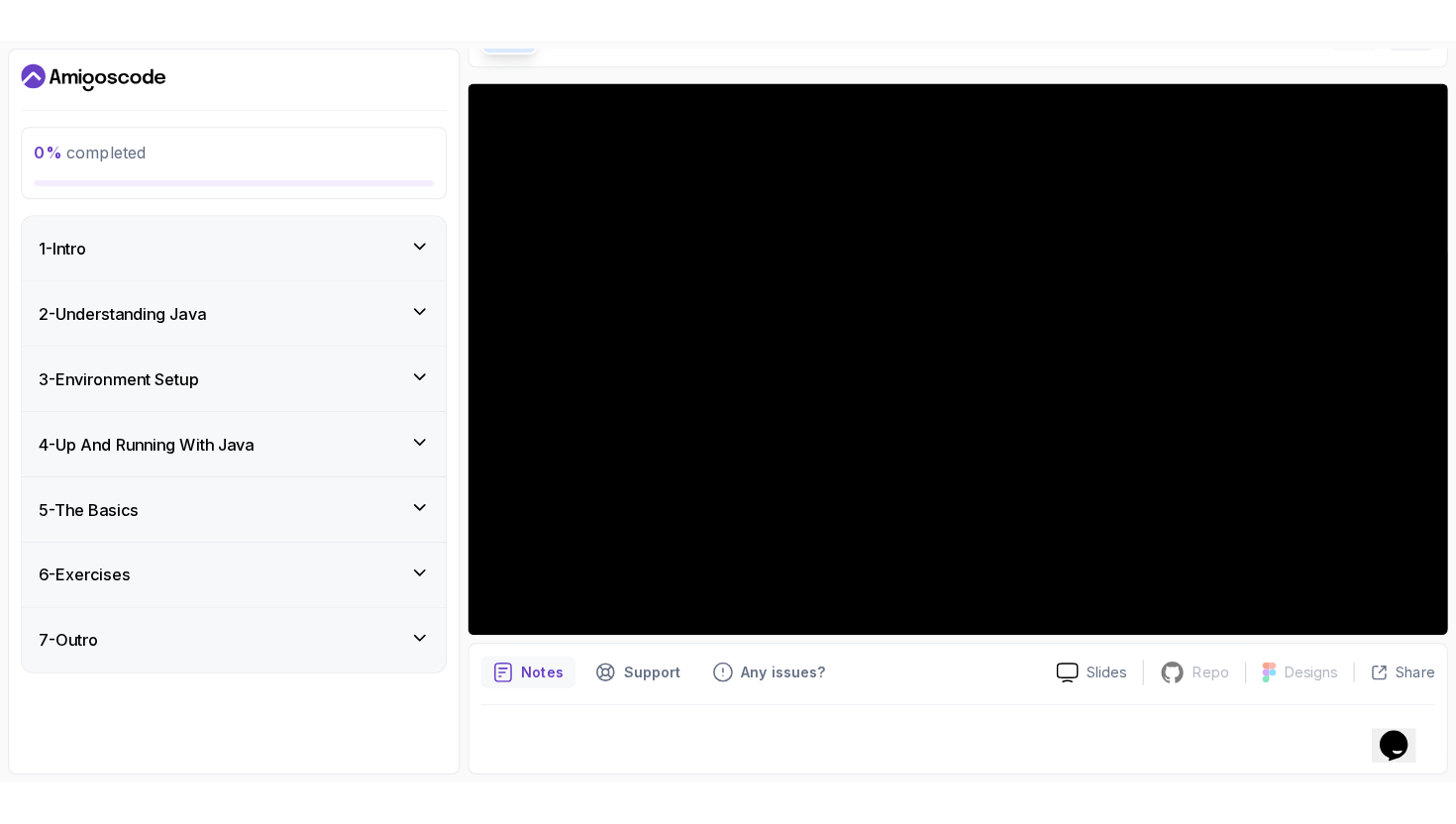 scroll, scrollTop: 0, scrollLeft: 0, axis: both 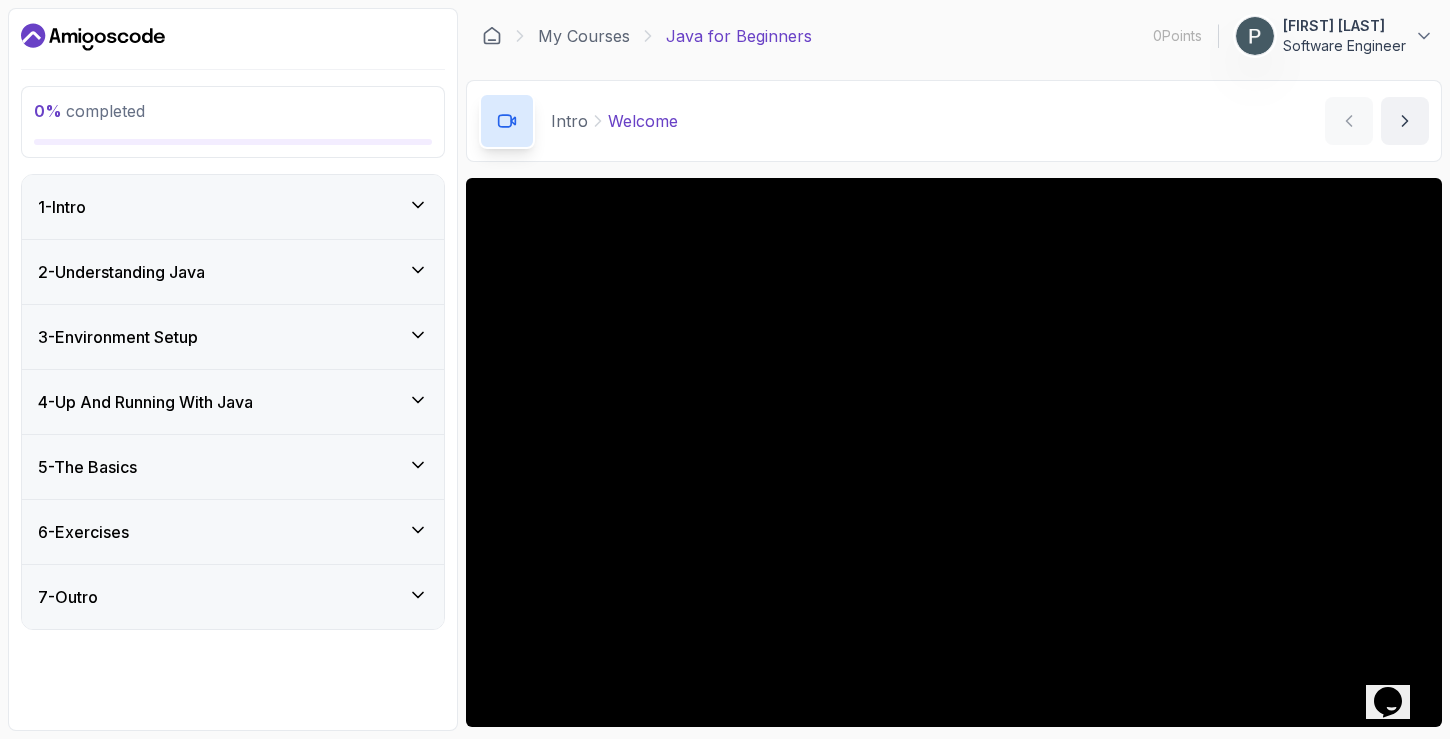 type 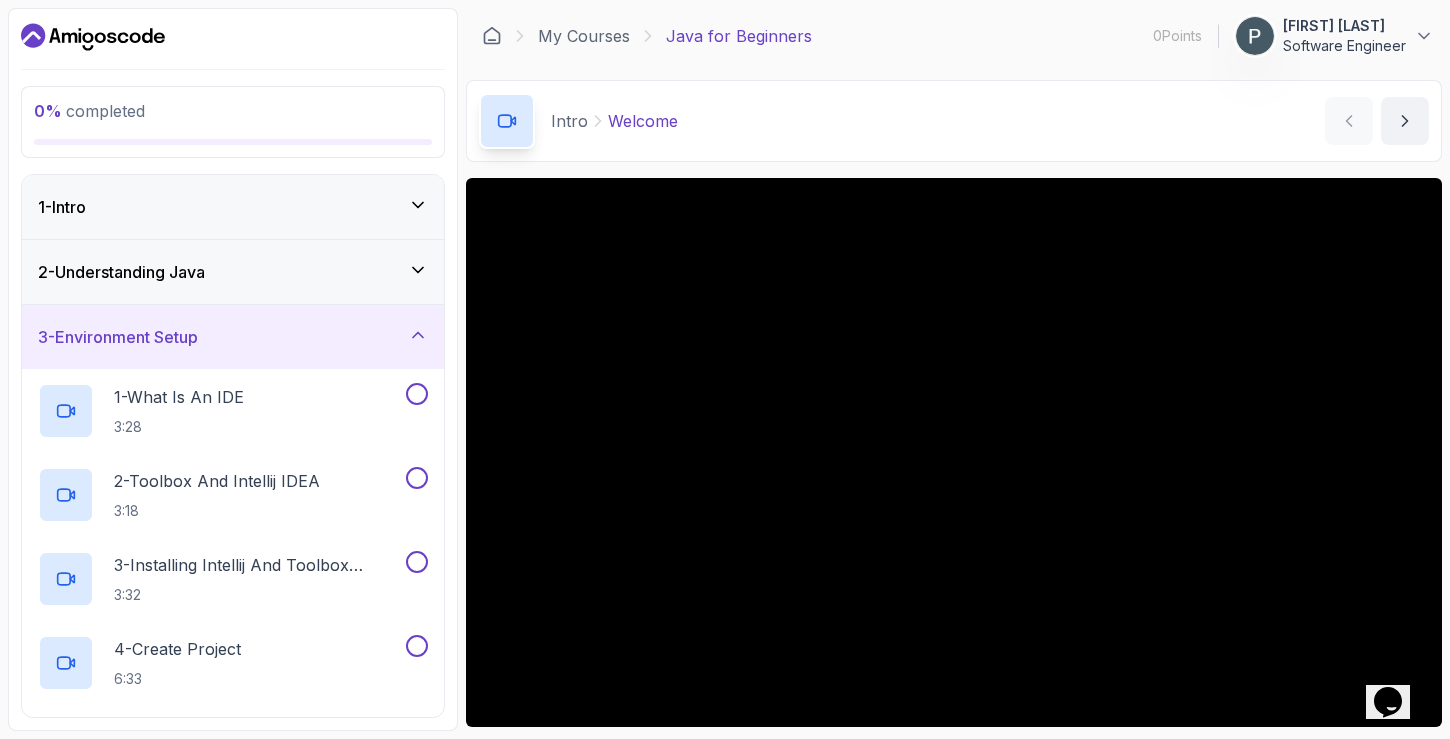 click on "3  -  Environment Setup" at bounding box center (233, 337) 